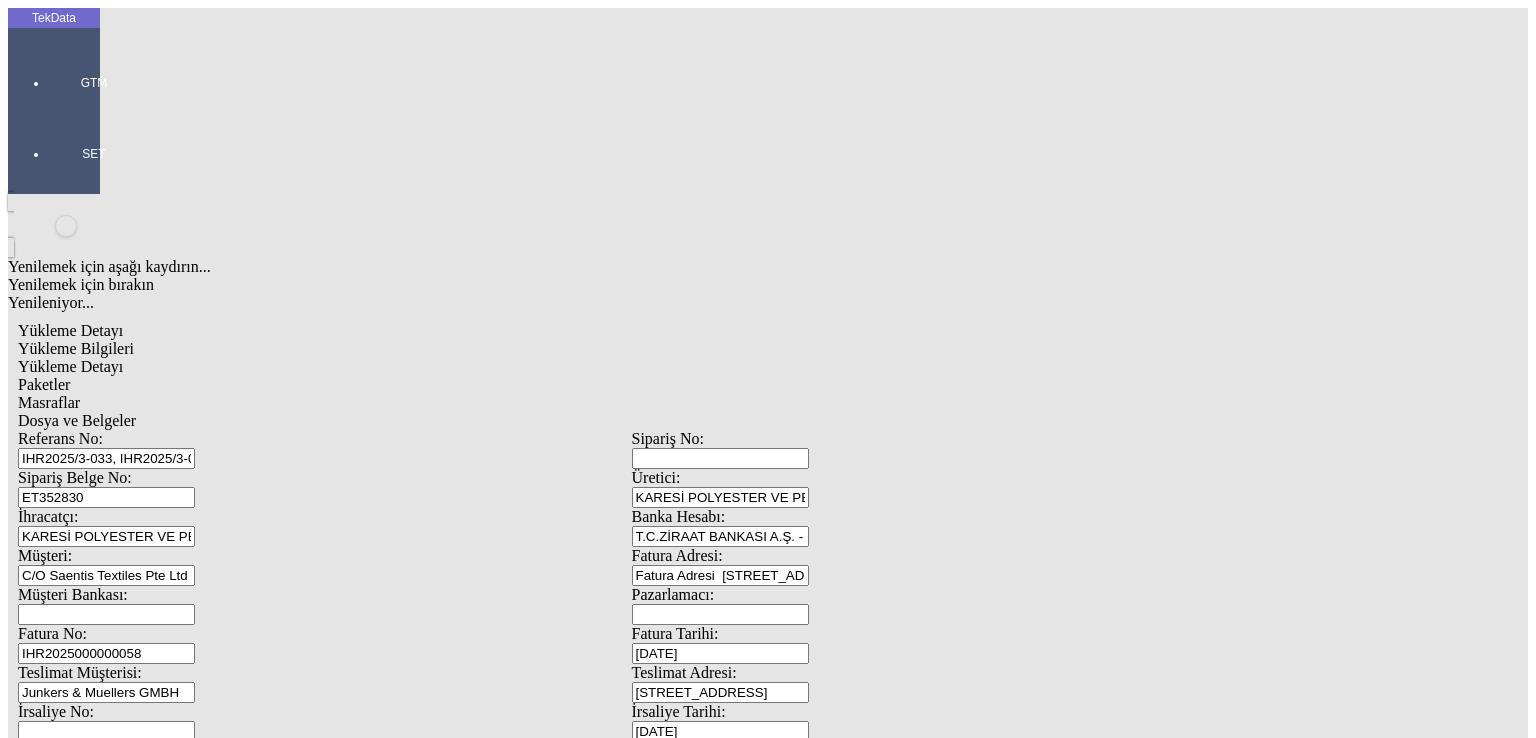 scroll, scrollTop: 0, scrollLeft: 0, axis: both 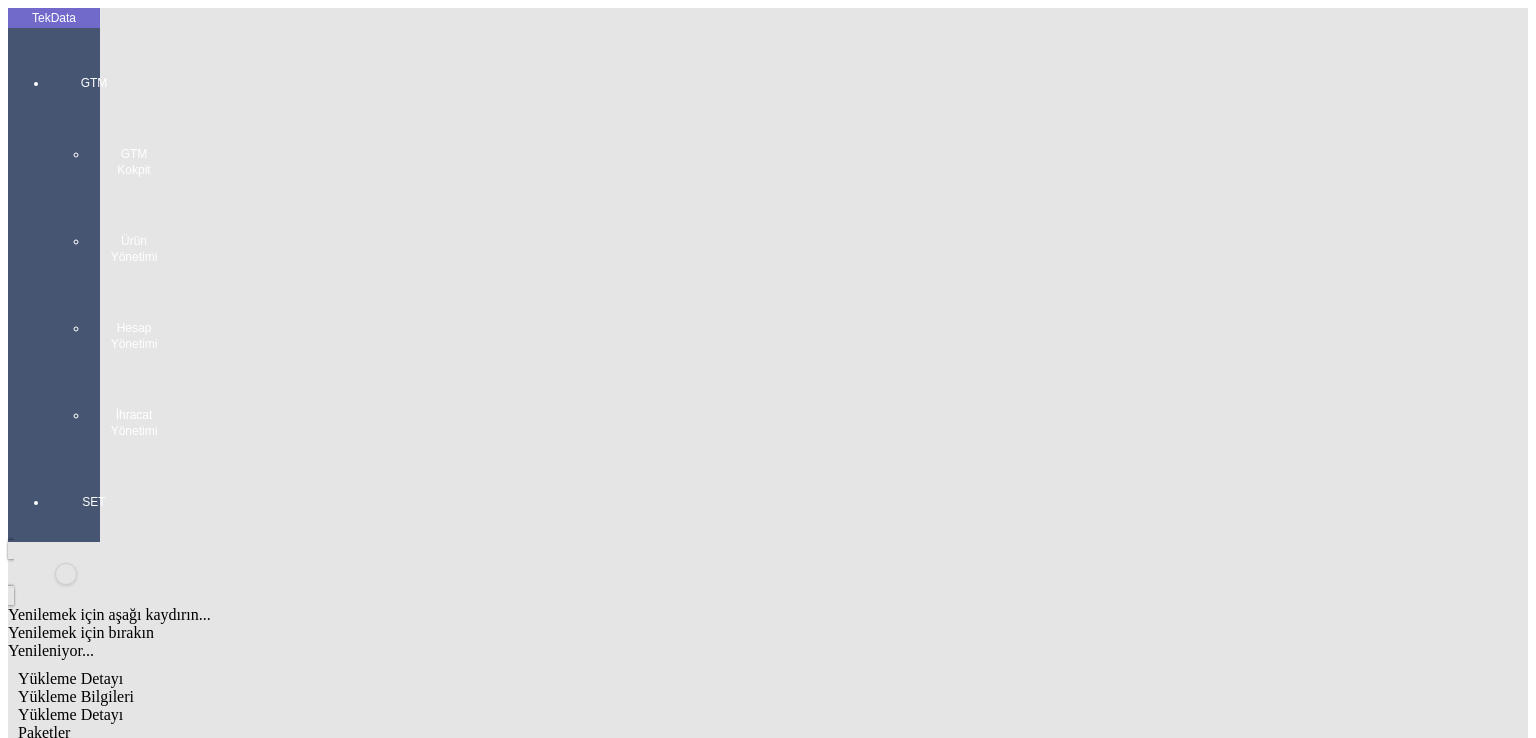 click on "GTM  GTM Kokpit  Ürün Yönetimi  Hesap Yönetimi  İhracat Yönetimi" at bounding box center [94, 249] 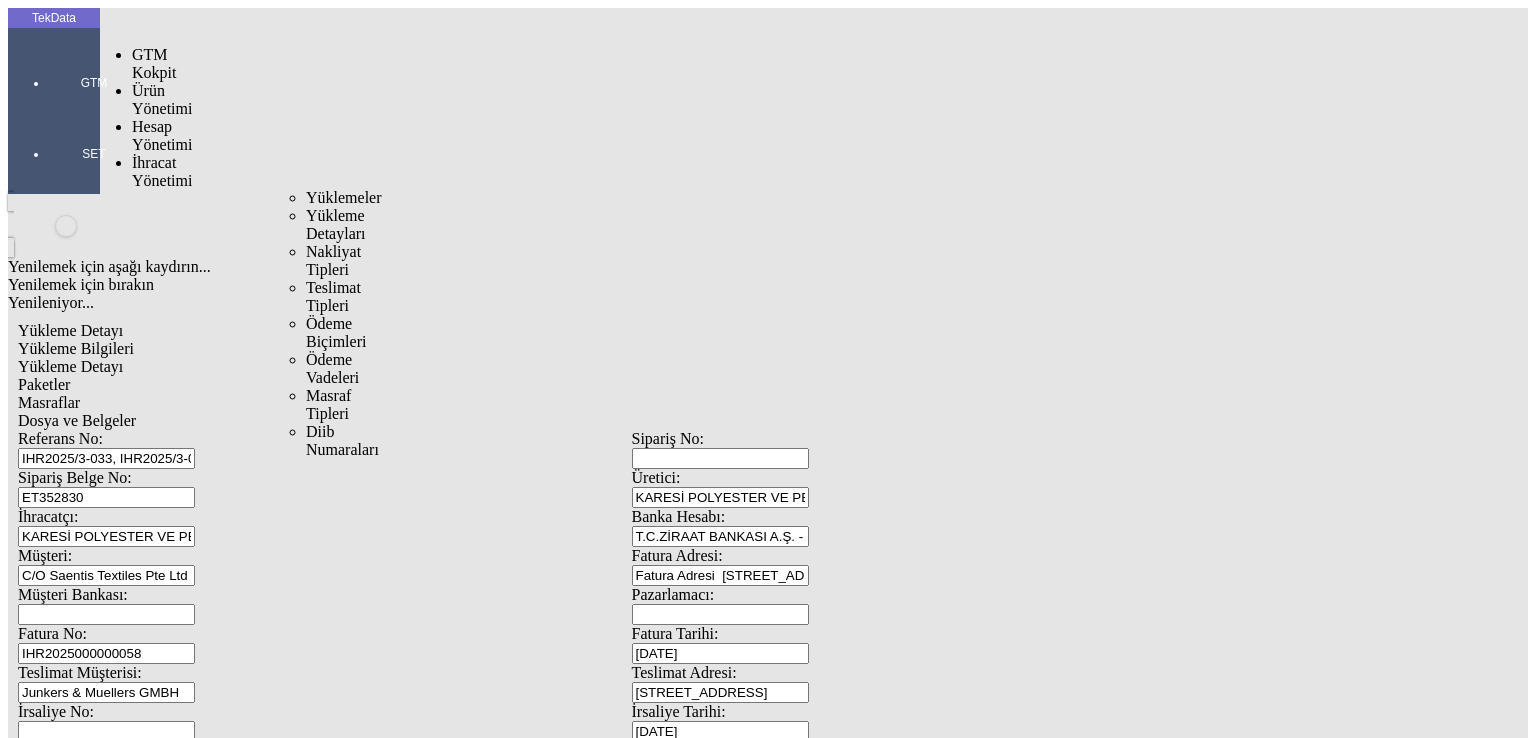click on "İhracat Yönetimi" at bounding box center (162, 171) 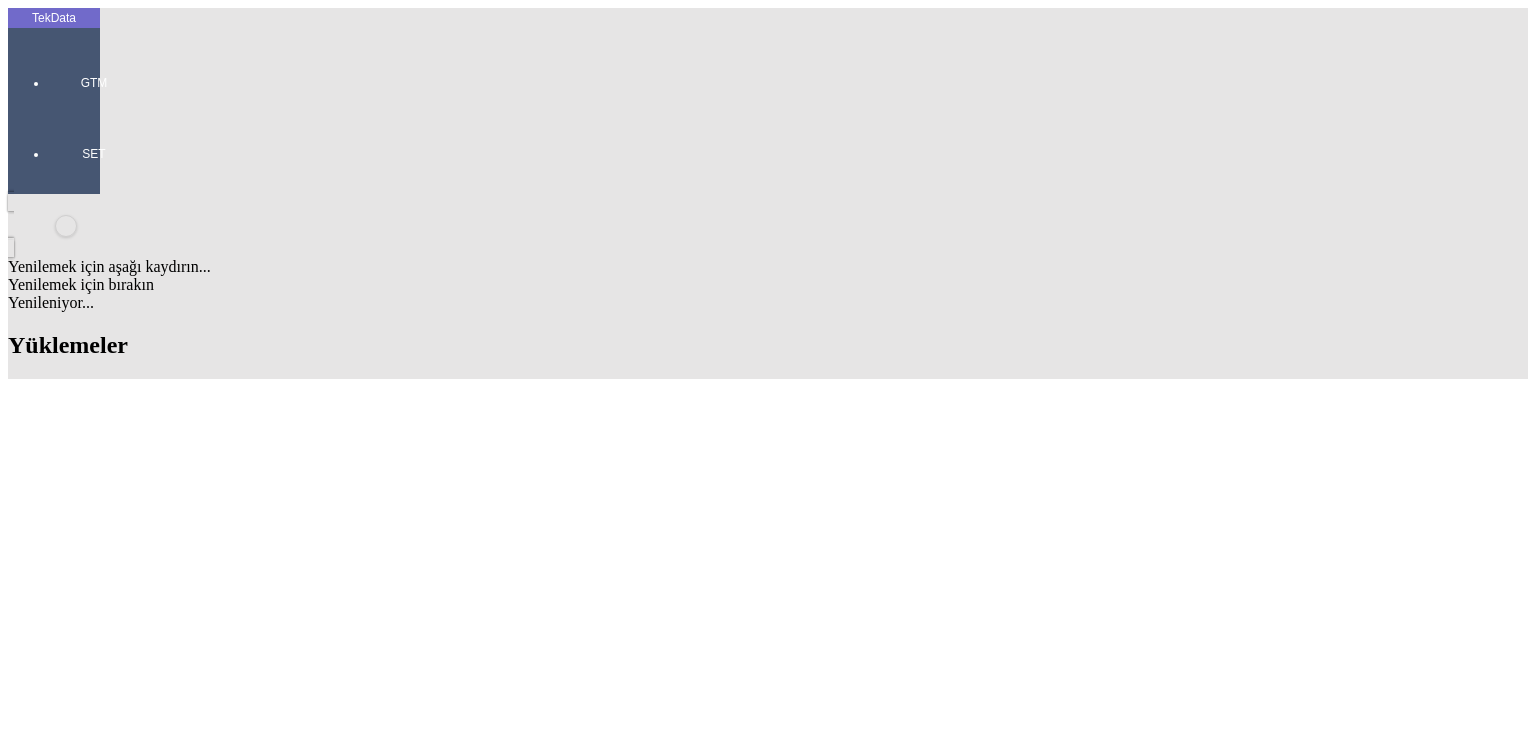 scroll, scrollTop: 1100, scrollLeft: 0, axis: vertical 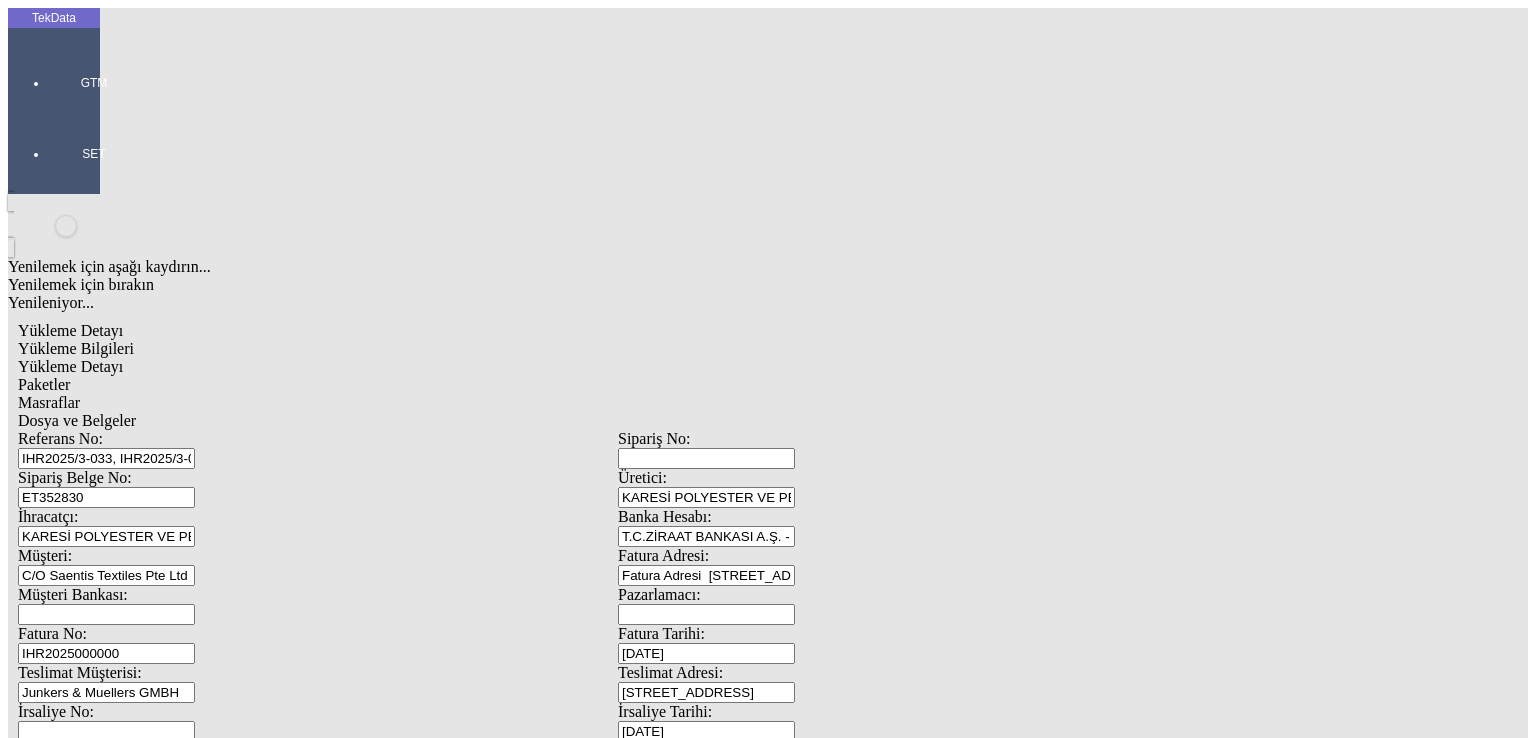 click on "IHR2025000000" at bounding box center (106, 653) 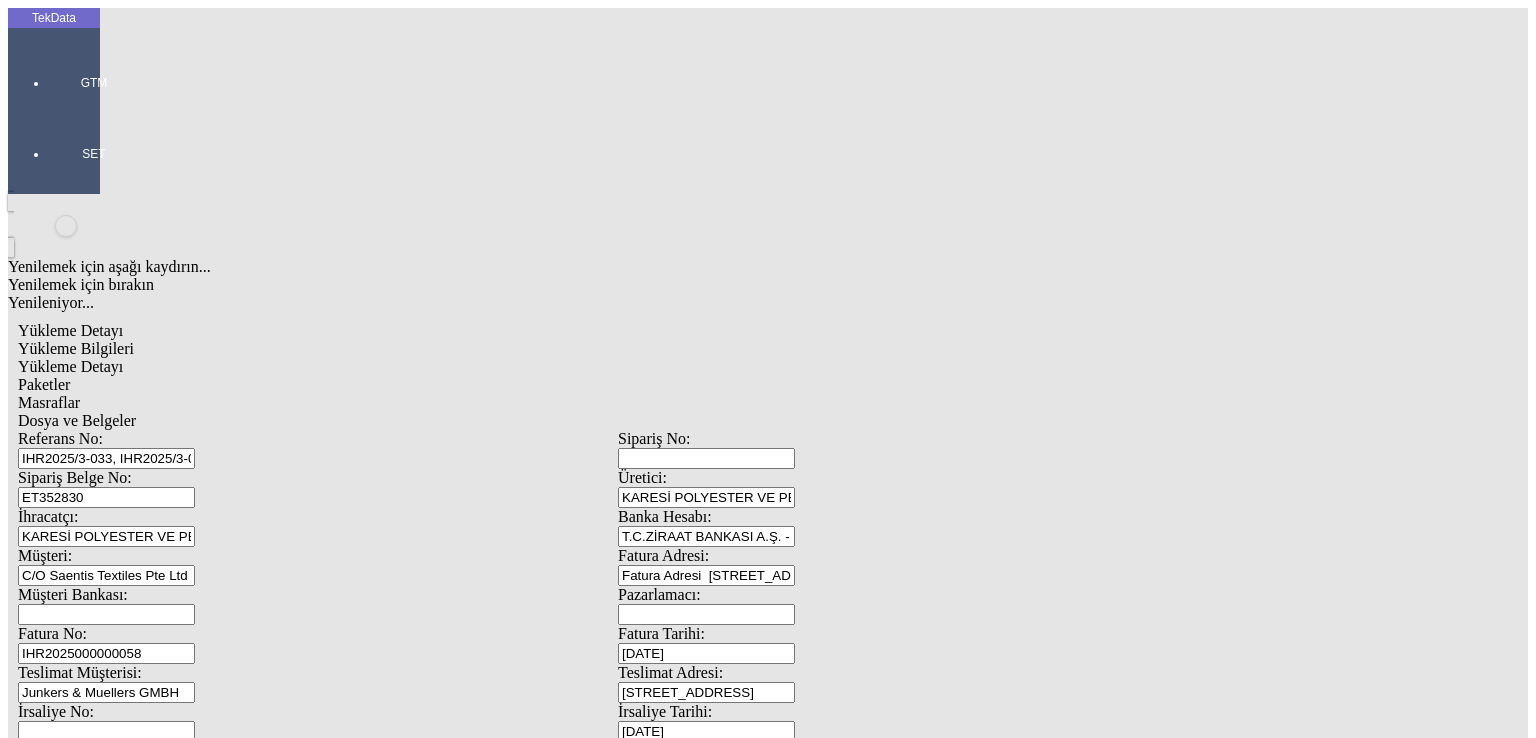 type on "IHR2025000000058" 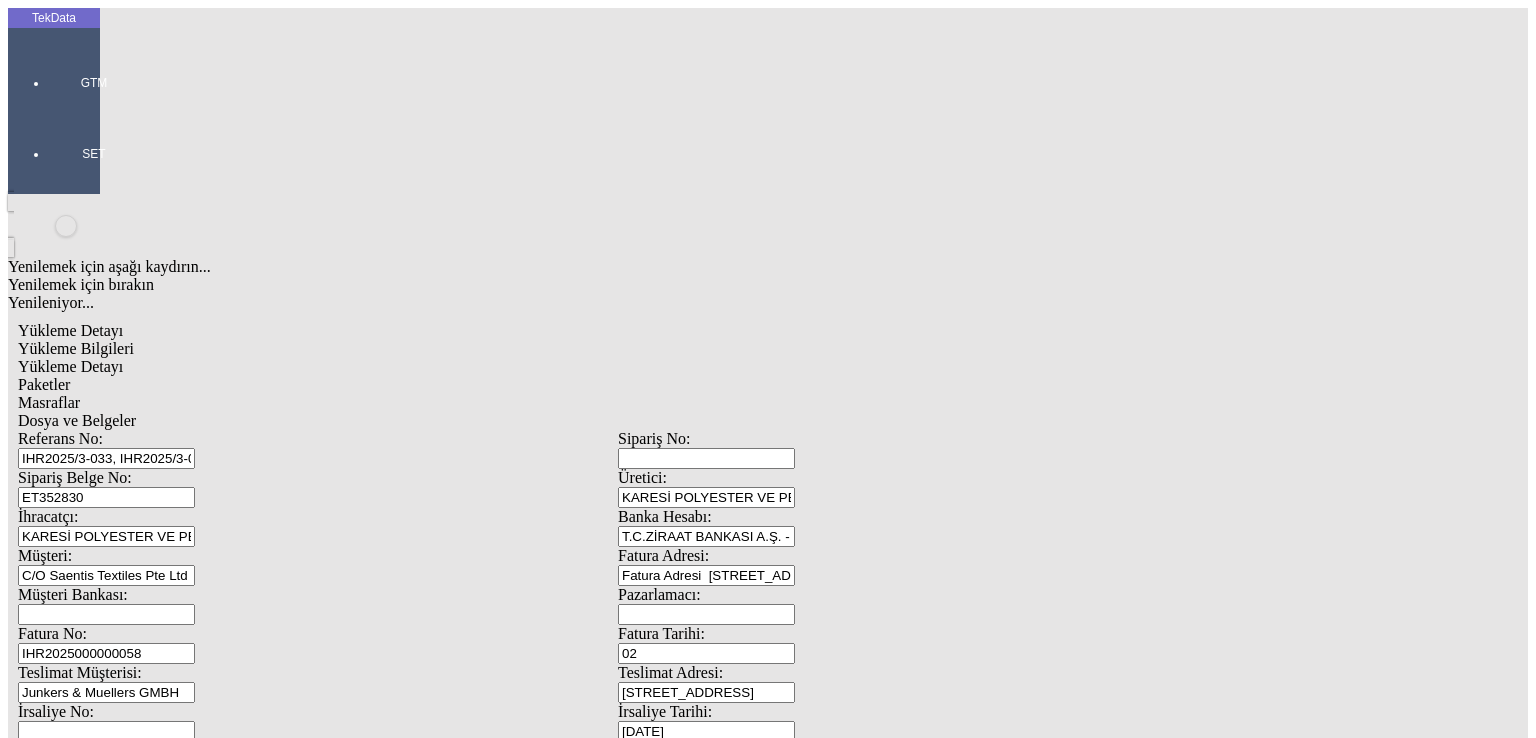 scroll, scrollTop: 0, scrollLeft: 0, axis: both 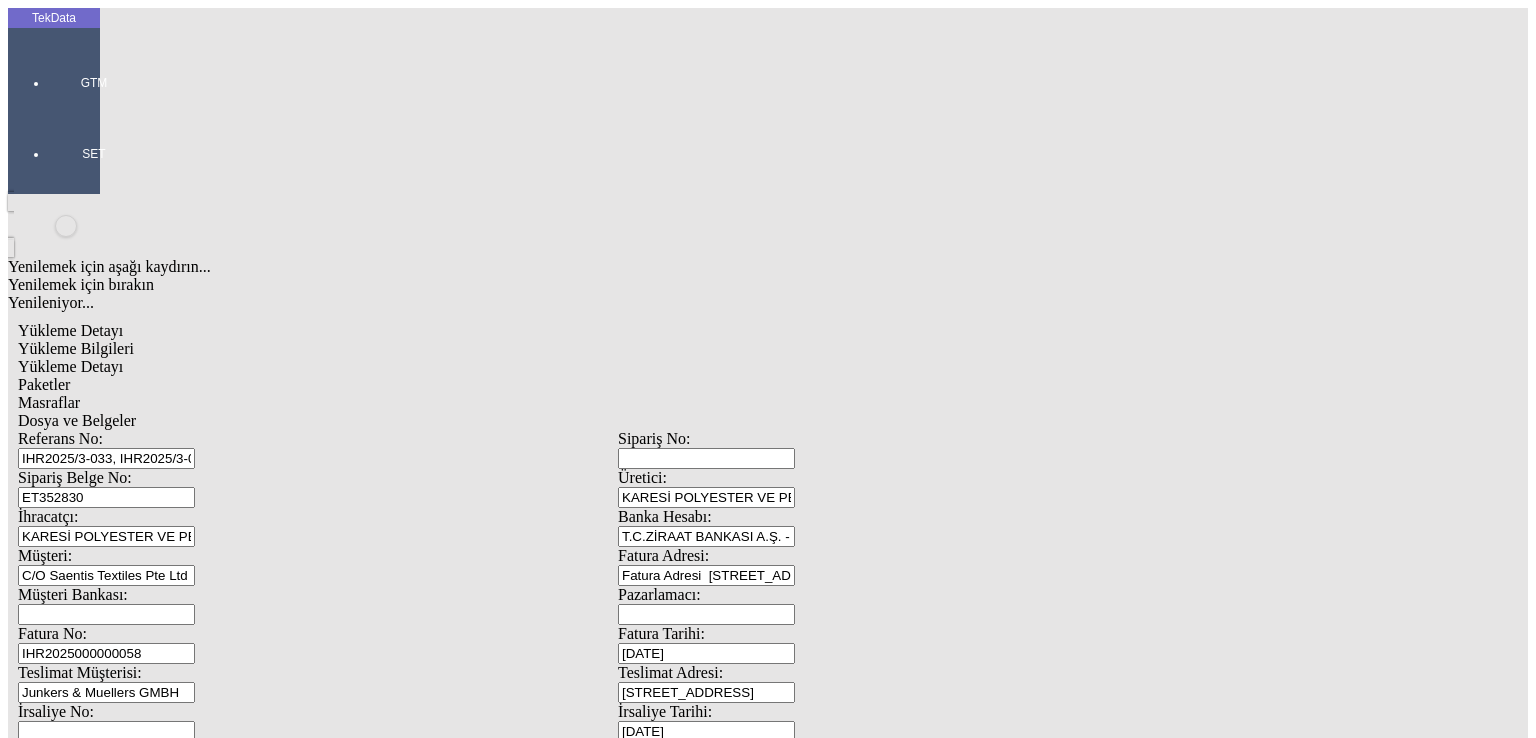 type on "[DATE]" 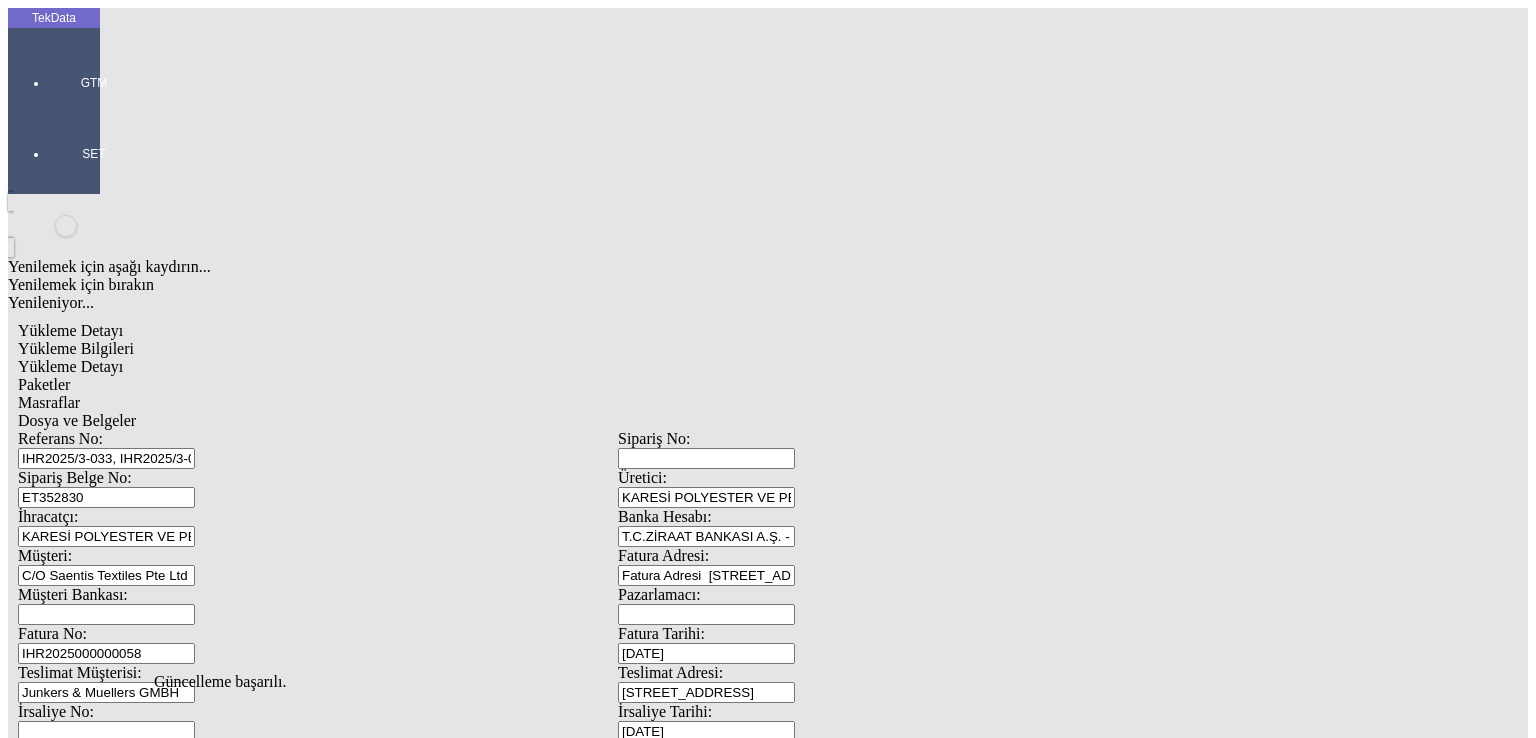 scroll, scrollTop: 0, scrollLeft: 0, axis: both 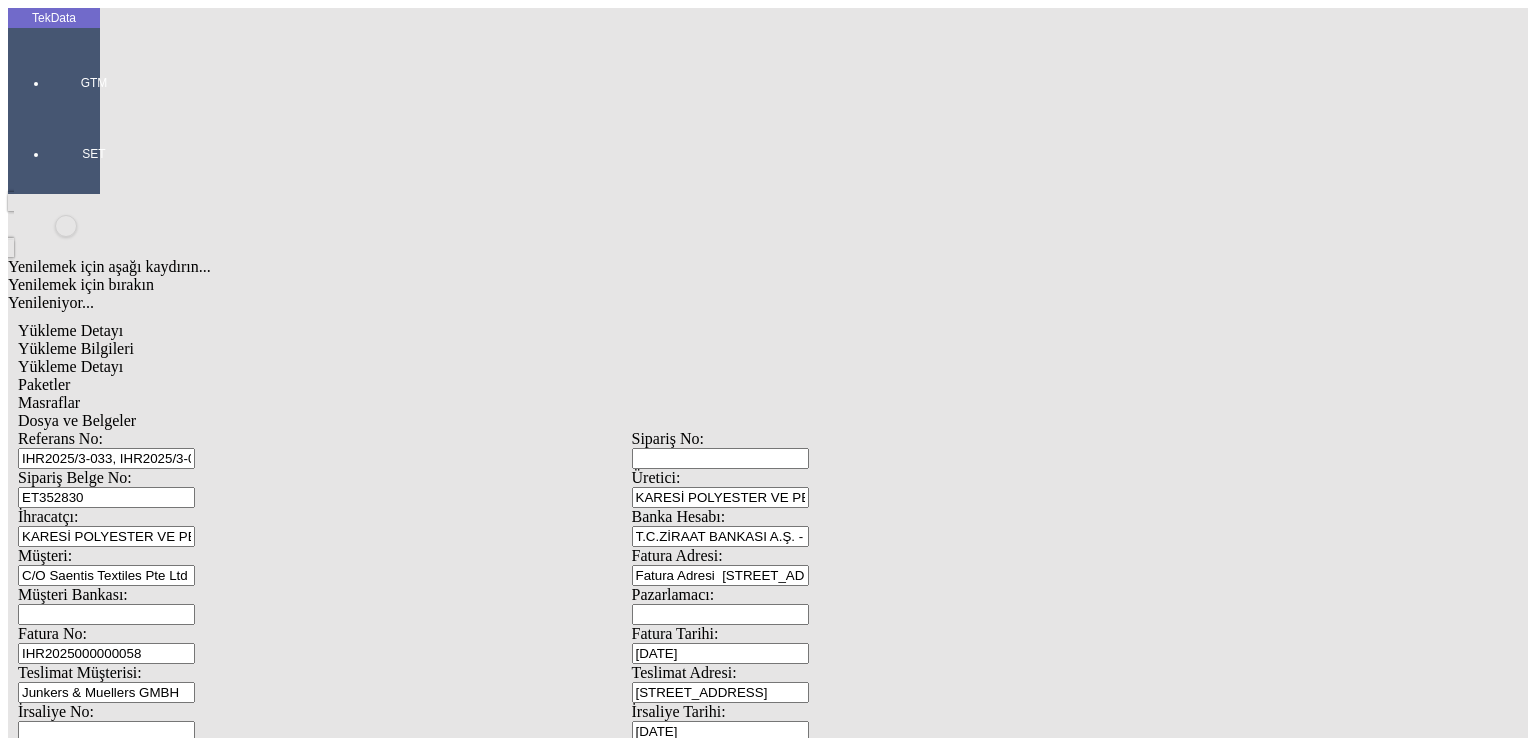 click on "Düzenle" at bounding box center (64, 1663) 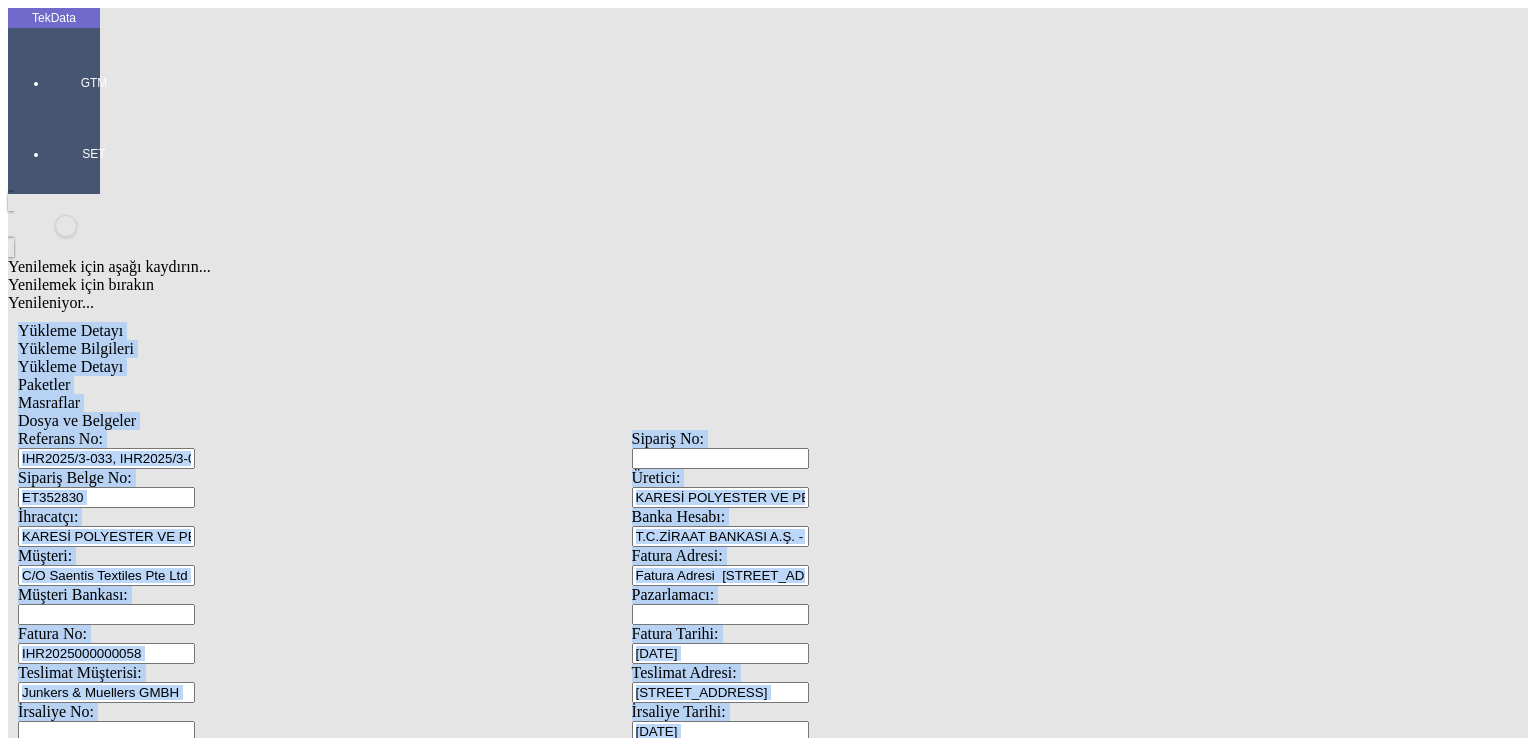 click on "TekData
GTM SET
Yenilemek için aşağı kaydırın... Yenilemek için bırakın Yenileniyor...
Yükleme Detayı Yükleme Bilgileri Yükleme Detayı Paketler Masraflar Dosya ve Belgeler Referans No: IHR2025/3-033, IHR2025/3-081, IHR2025/4-063, IHR2025/5-068 Sipariş No: Sipariş Belge No: ET352830 Üretici: KARESİ POLYESTER VE PETROKİMYA SANAYİ ANONİM ŞİRKETİ İhracatçı: KARESİ POLYESTER VE PETROKİMYA SANAYİ ANONİM ŞİRKETİ Banka Hesabı: T.C.ZİRAAT BANKASI A.Ş. - BURSA KURUMSAL ŞUBE  - USD Müşteri: C/O Saentis Textiles Pte Ltd Fatura Adresi: Fatura Adresi  [STREET_ADDRESS] Müşteri Bankası: Pazarlamacı: Fatura No: IHR2025000000058 Fatura Tarihi: [DATE] Deniz FOB" at bounding box center (631, 1344) 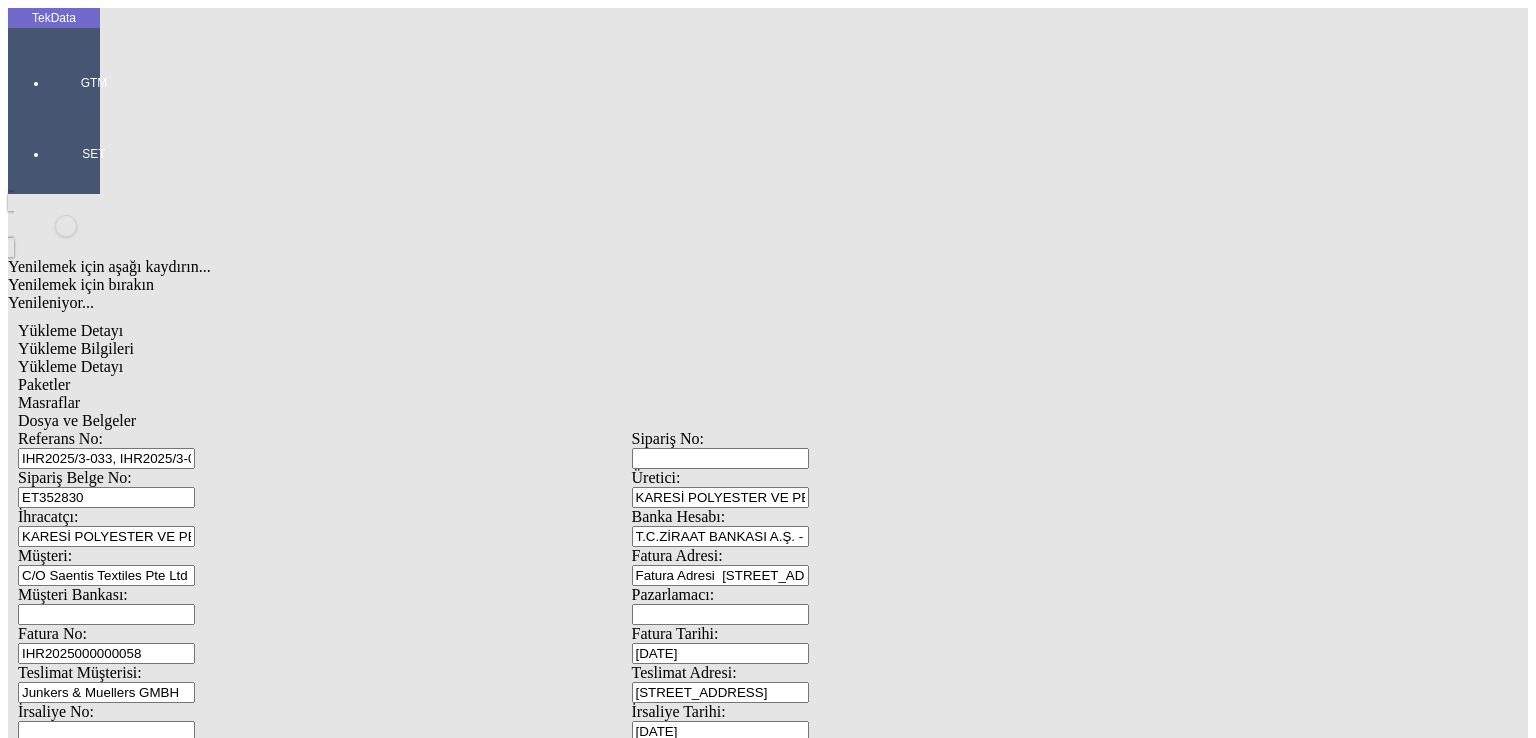 drag, startPoint x: 130, startPoint y: 502, endPoint x: 120, endPoint y: 503, distance: 10.049875 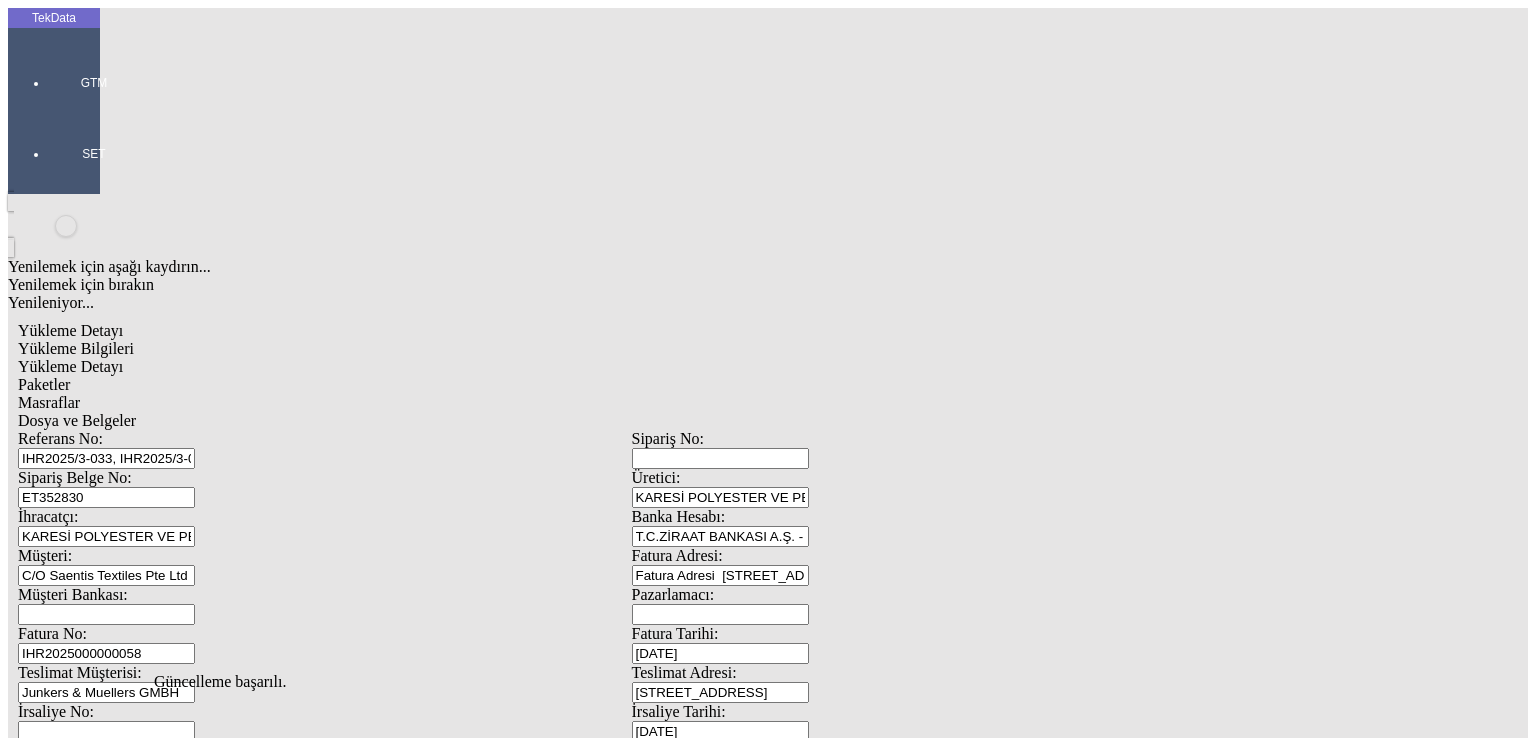 click on "Masraflar" 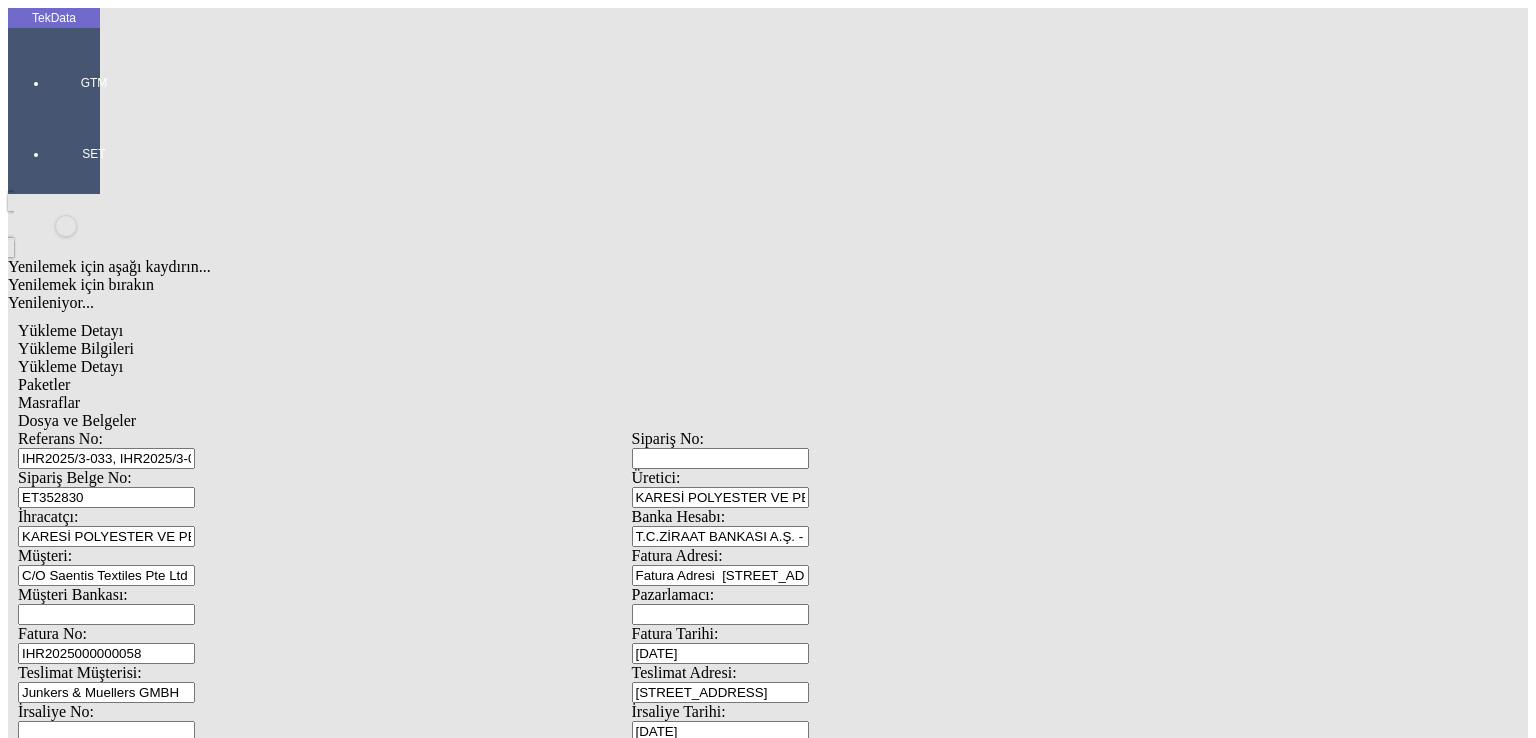 click on "Sil" 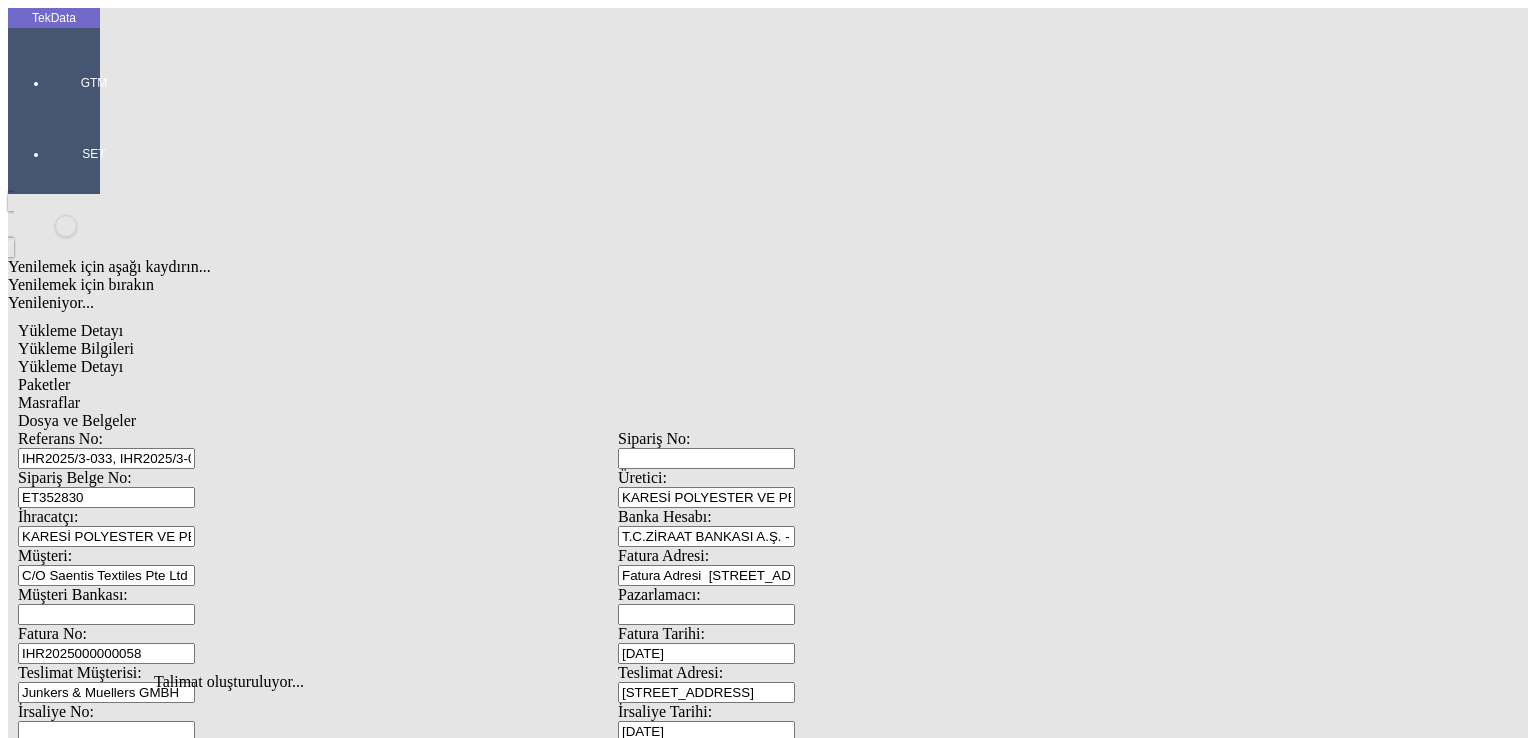 click on "Dosya ve Belgeler" at bounding box center [77, 420] 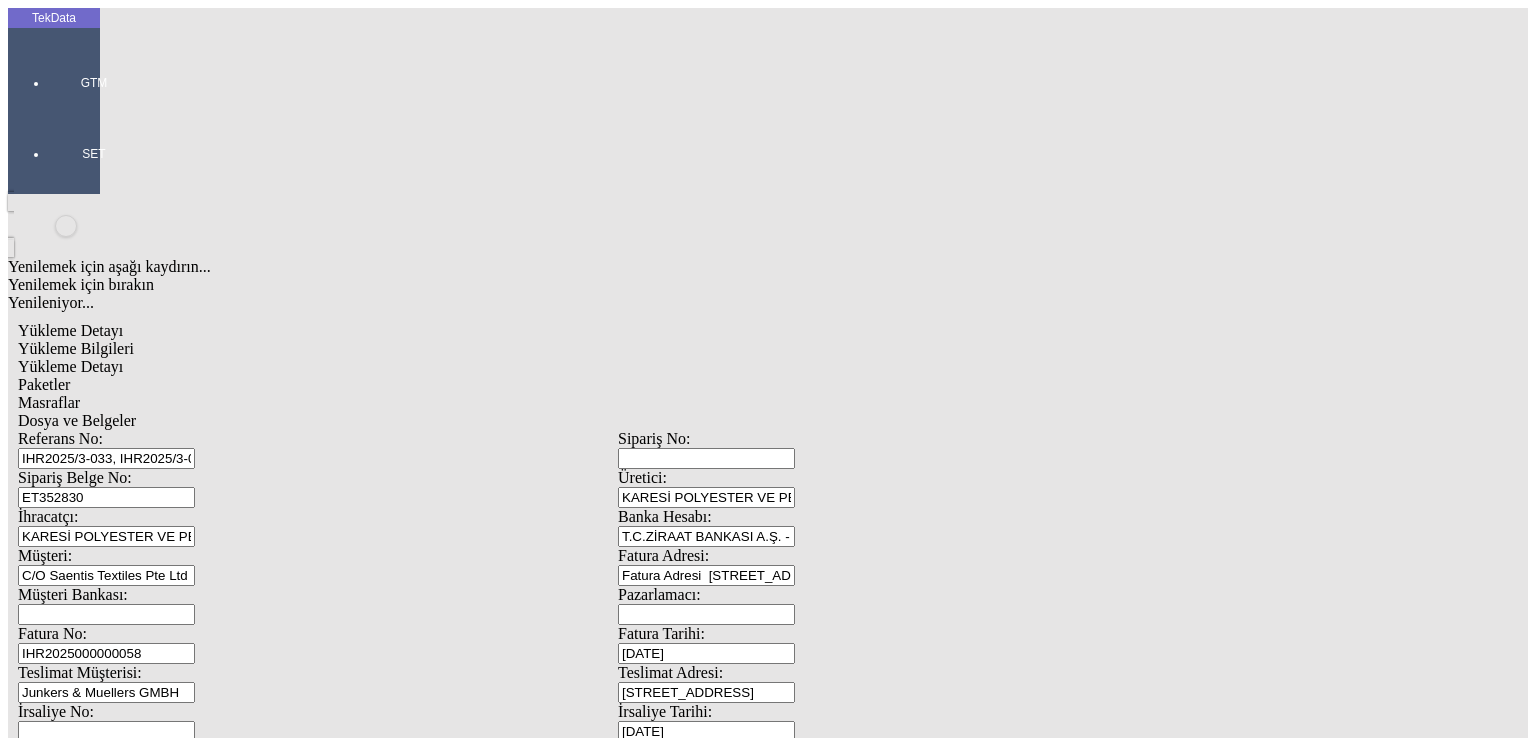 click on "İndir" 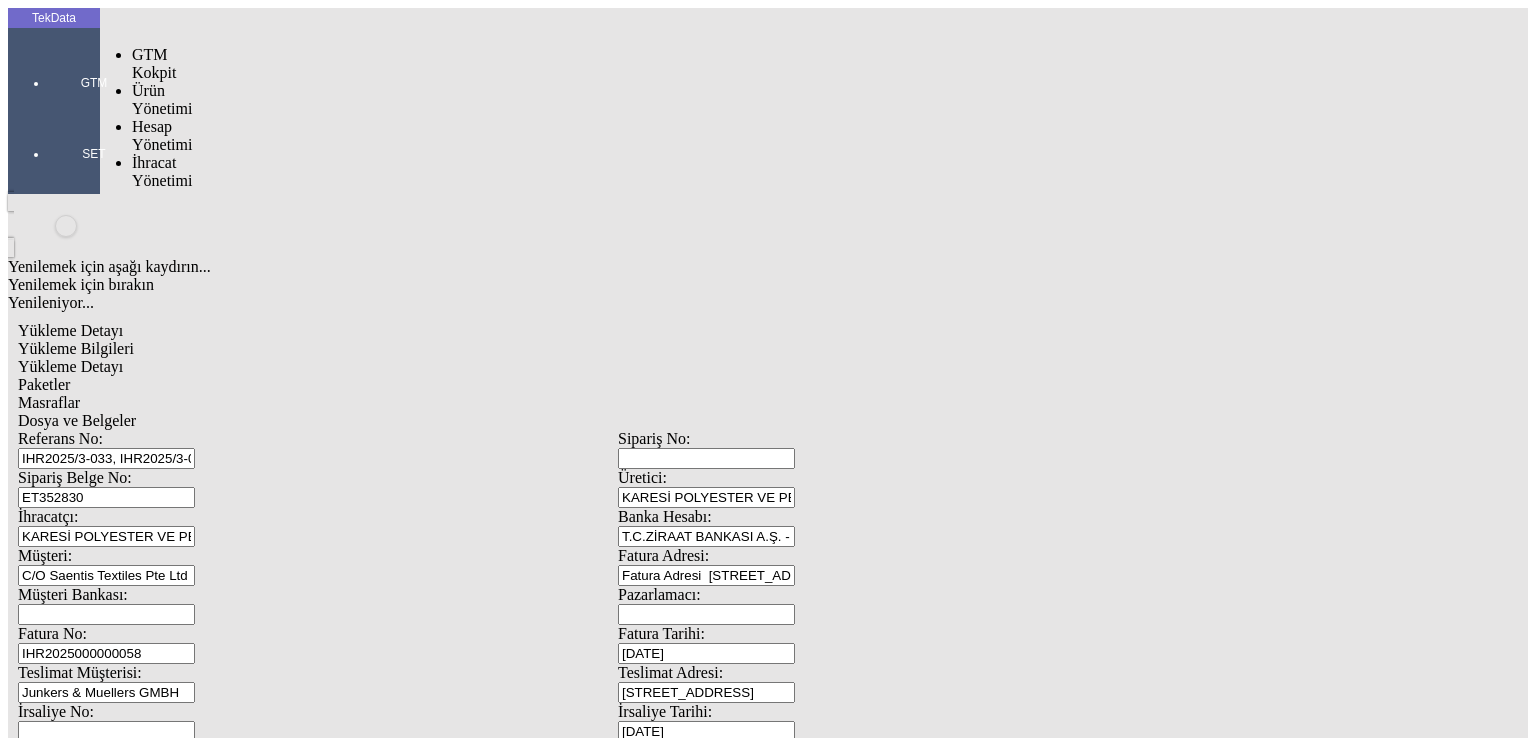 click at bounding box center [94, 111] 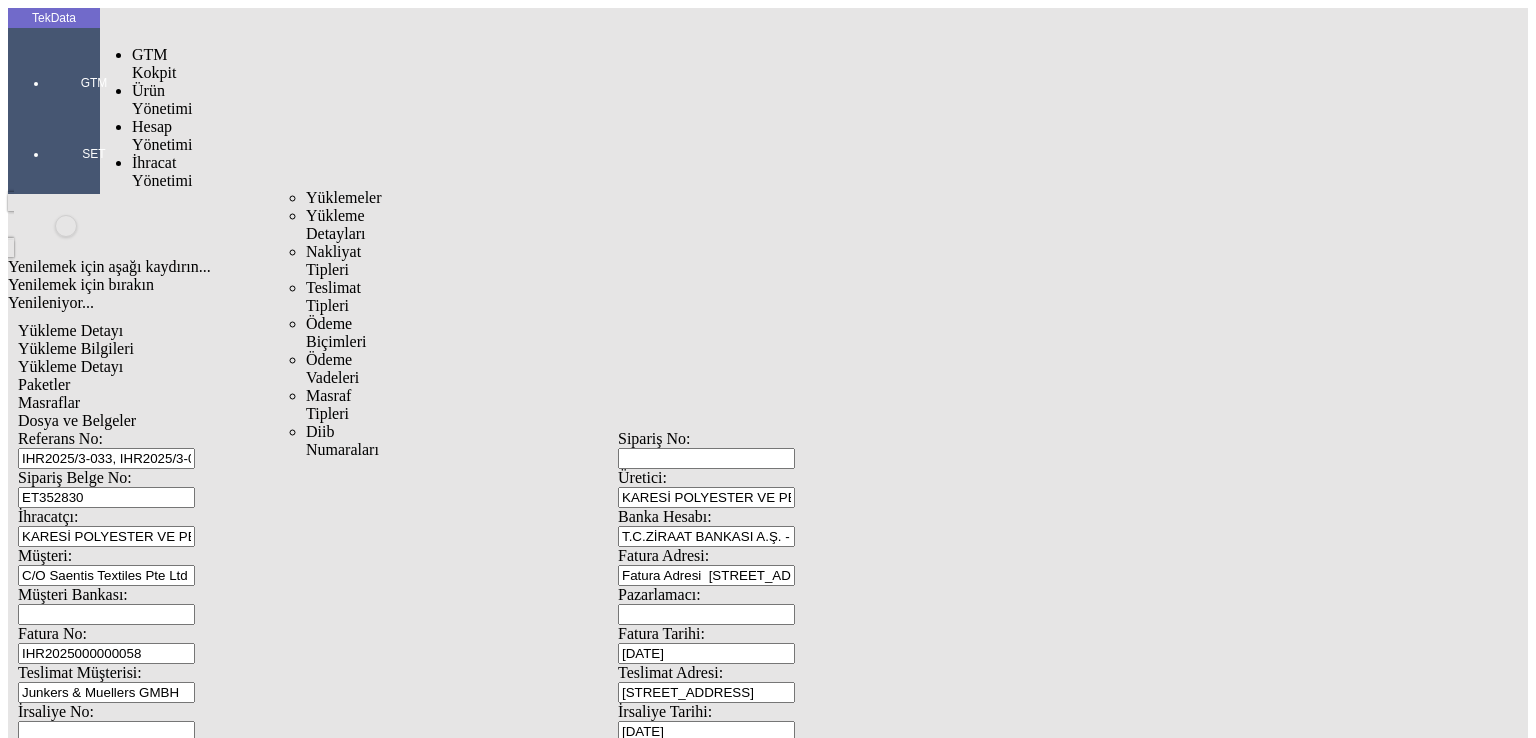 click on "İhracat Yönetimi" at bounding box center [162, 171] 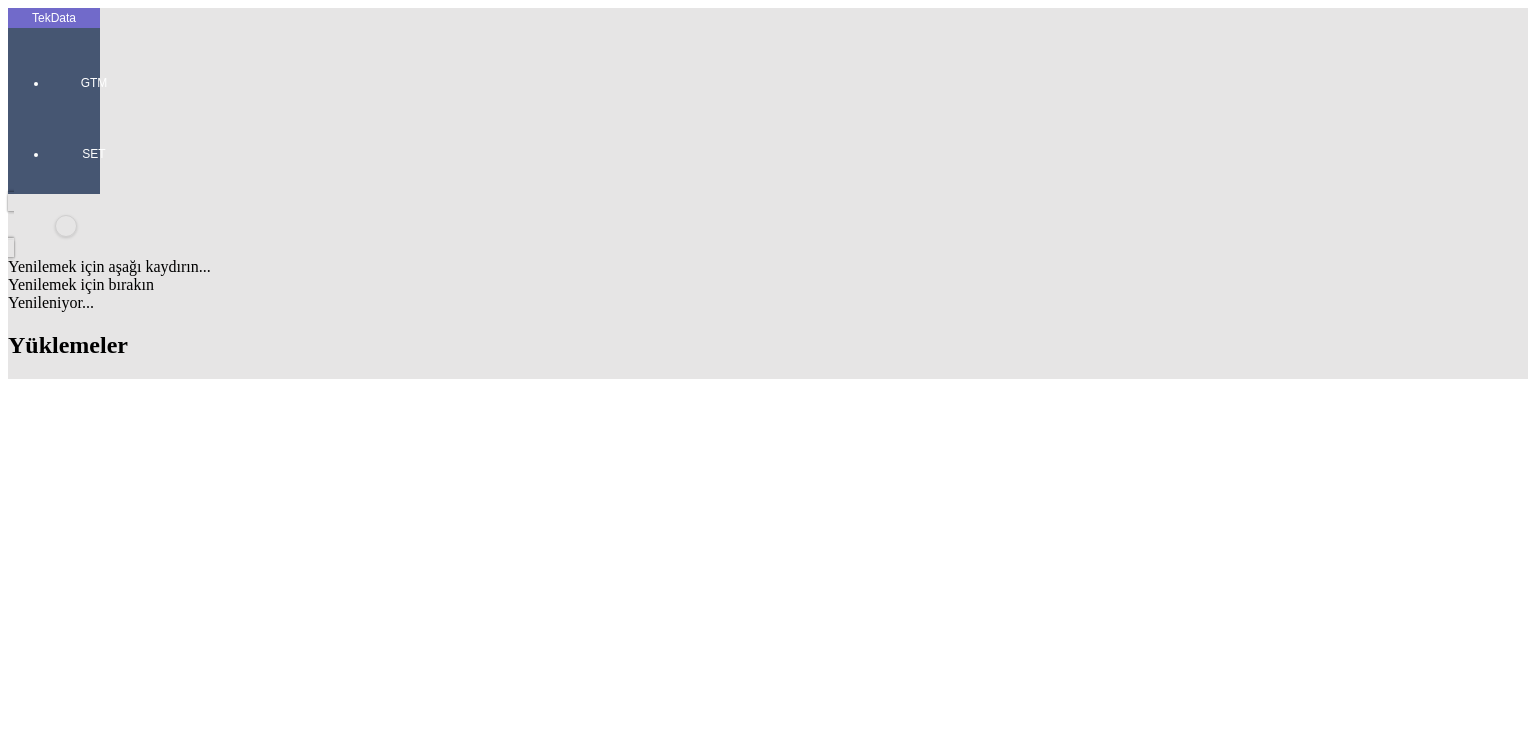 scroll, scrollTop: 1400, scrollLeft: 0, axis: vertical 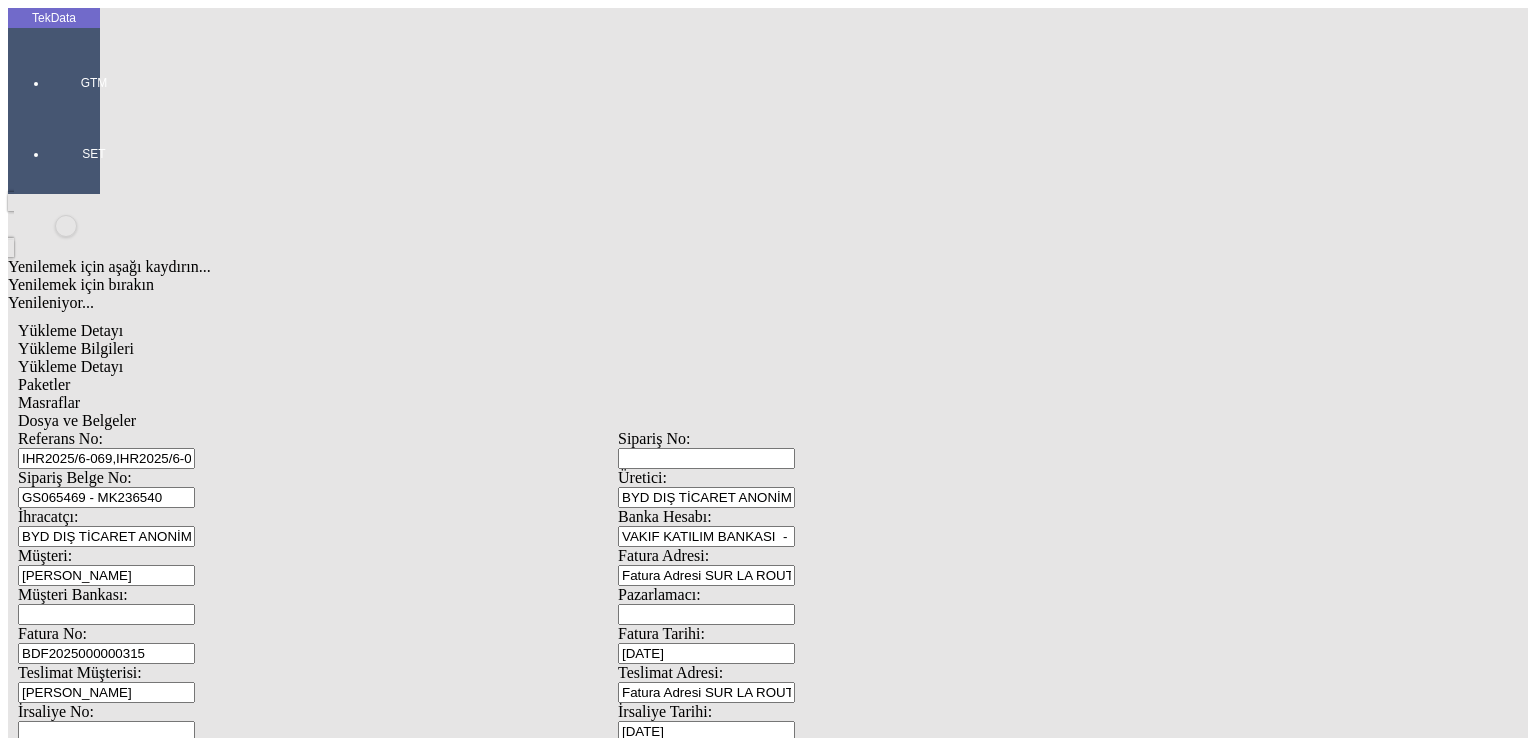 click on "Yükleme Detayı Yükleme Bilgileri Yükleme Detayı Paketler Masraflar Dosya ve Belgeler Referans No: IHR2025/6-069,IHR2025/6-068 Sipariş No: Sipariş Belge No: GS065469 - MK236540 Üretici: BYD DIŞ TİCARET ANONİM ŞİRKETİ İhracatçı: BYD DIŞ TİCARET ANONİM ŞİRKETİ Banka Hesabı: VAKIF KATILIM BANKASI  - [GEOGRAPHIC_DATA]  - USD Müşteri: [PERSON_NAME] Fatura Adresi: Fatura Adresi SUR LA ROUTE DE L HOPITAL REGIONAL A COTE  DE I ANCAR BP 81 DIOURBEL DAKAR - [GEOGRAPHIC_DATA] TEL: 775125156 Müşteri Bankası: Pazarlamacı: Fatura No: BDF2025000000315 Fatura Tarihi: [DATE] Teslimat Müşterisi: [PERSON_NAME] Teslimat Adresi: Fatura Adresi SUR LA ROUTE DE L HOPITAL REGIONAL A COTE  DE I ANCAR [STREET_ADDRESS] TEL: 775125156 İrsaliye No: İrsaliye Tarihi: [DATE] İrsaliye Notu: Taşıma Şekli: Deniz Teslim Şekli: FOB Teslim Yeri: [GEOGRAPHIC_DATA] Nakliyeci: Yetkilisi: Ara Nakliyeci: Yetkilisi: Navlun: Birimi: Sigorta: Birimi: Yükleme Tarihi: [DATE] Yükleme Notu: Gümrük Firması:" 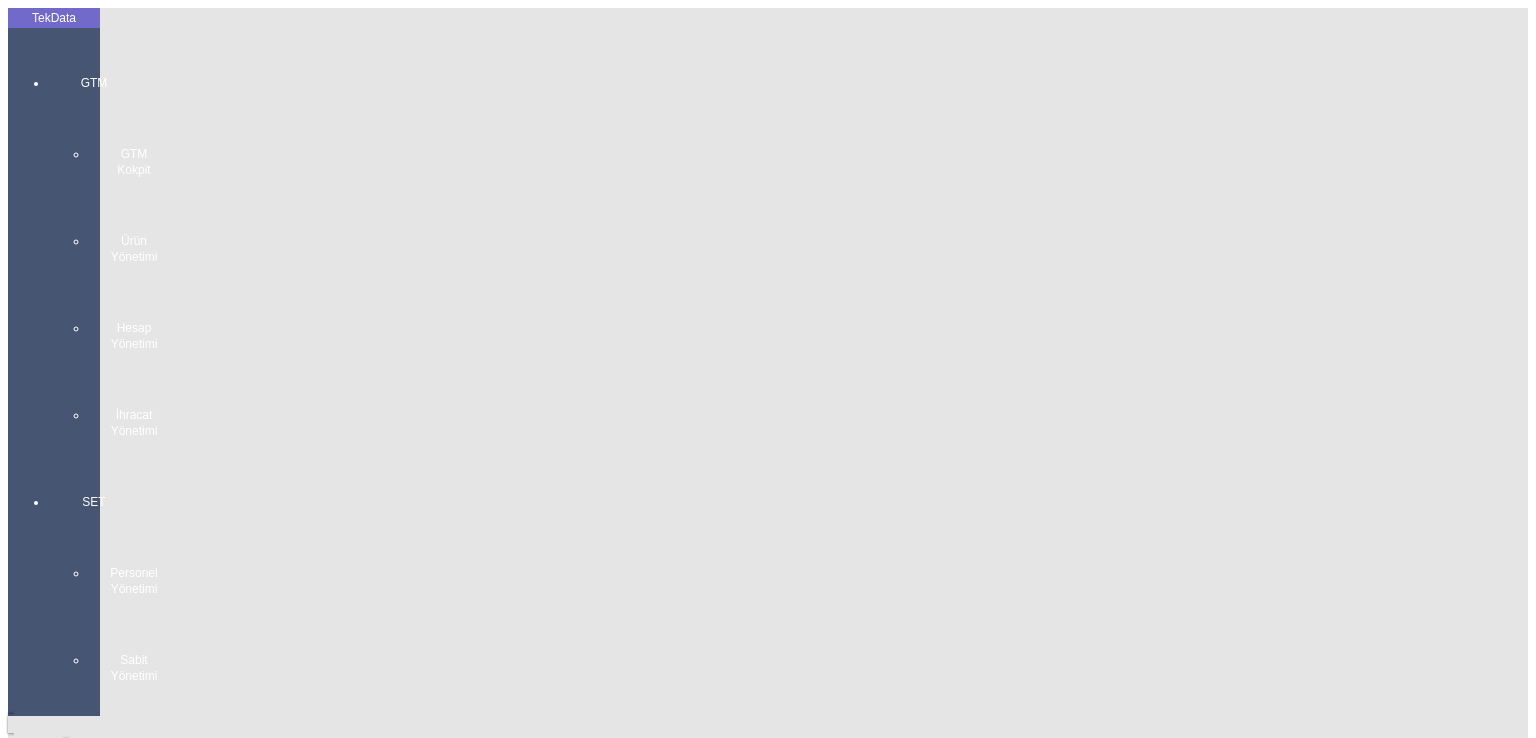 click on "GTM  GTM Kokpit  Ürün Yönetimi  Hesap Yönetimi  İhracat Yönetimi" at bounding box center (94, 249) 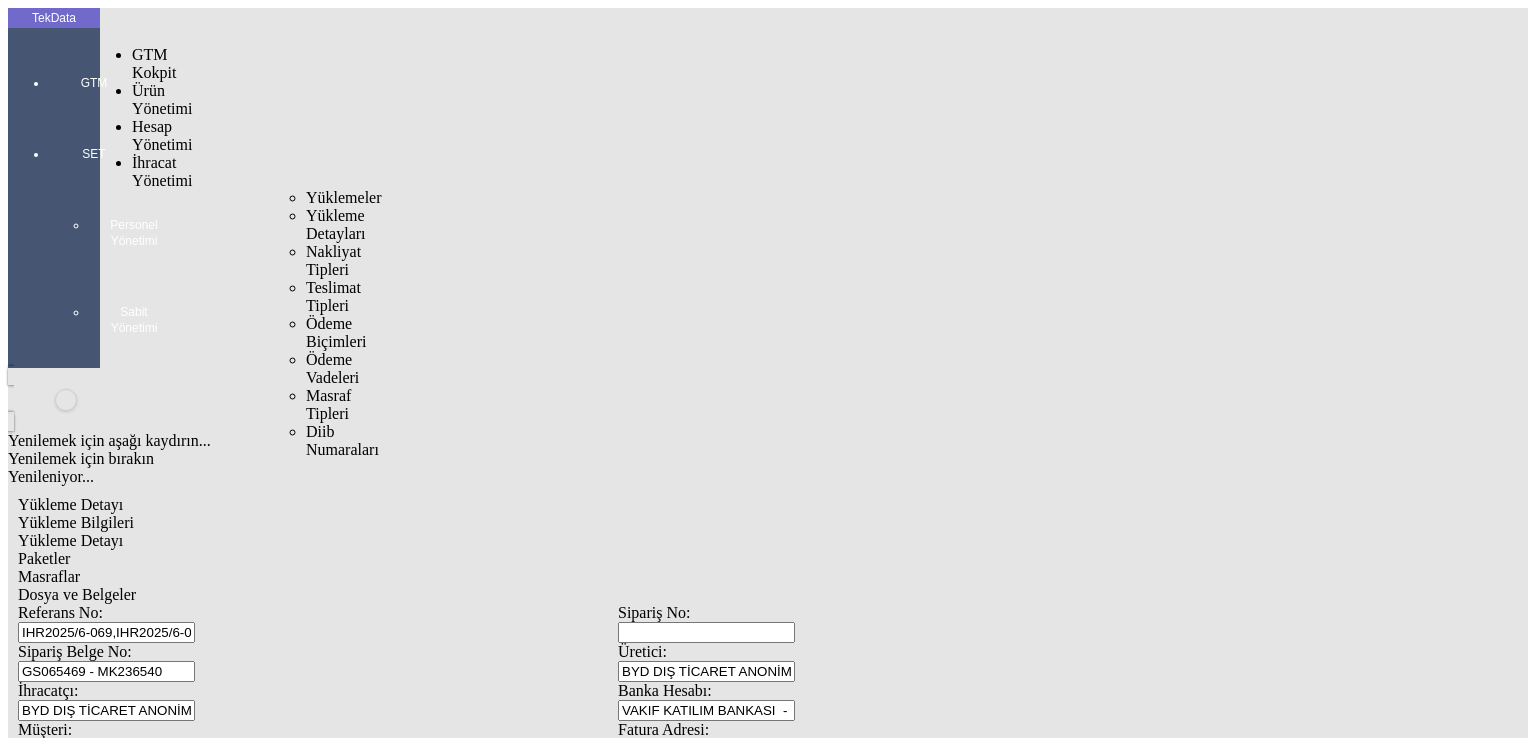 drag, startPoint x: 132, startPoint y: 107, endPoint x: 220, endPoint y: 117, distance: 88.56636 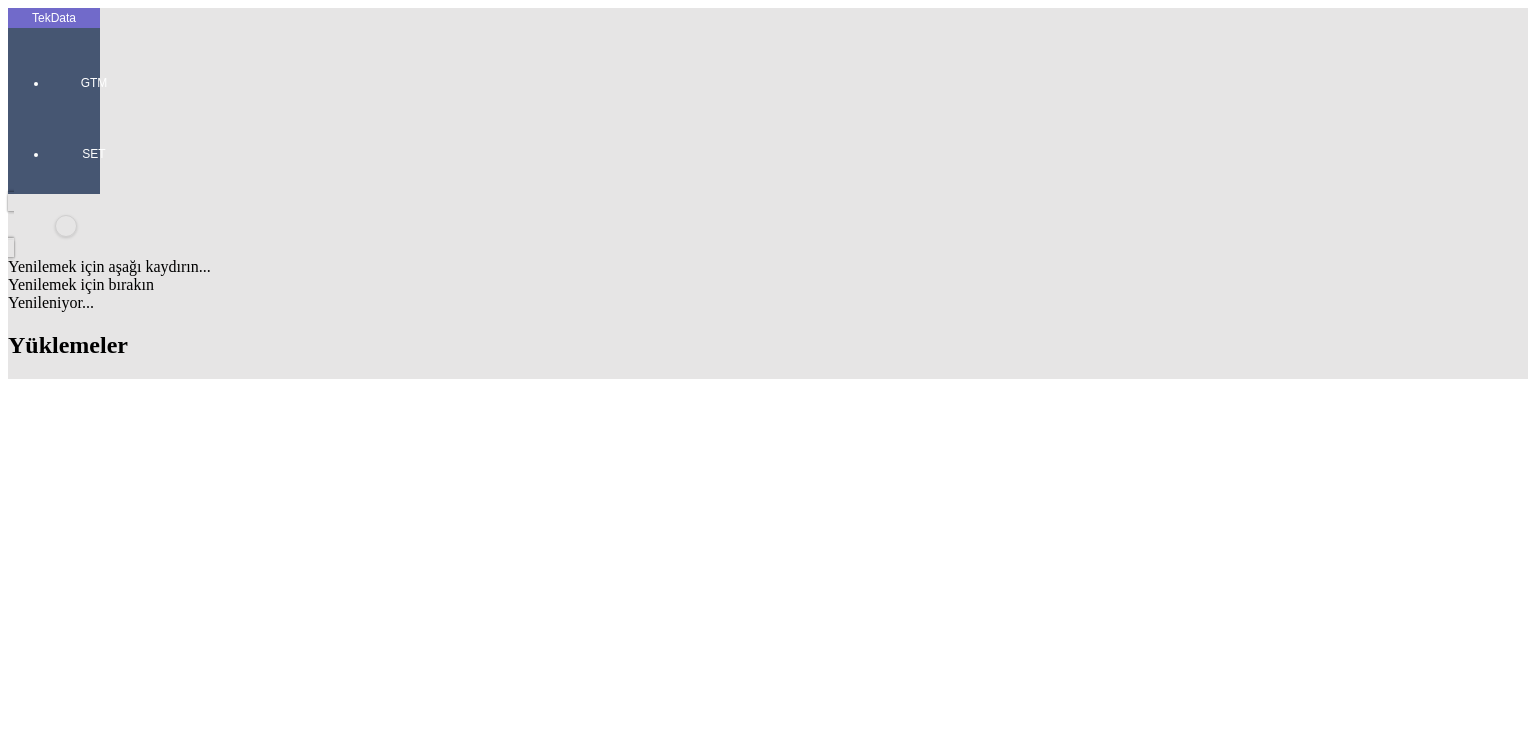 scroll, scrollTop: 1400, scrollLeft: 0, axis: vertical 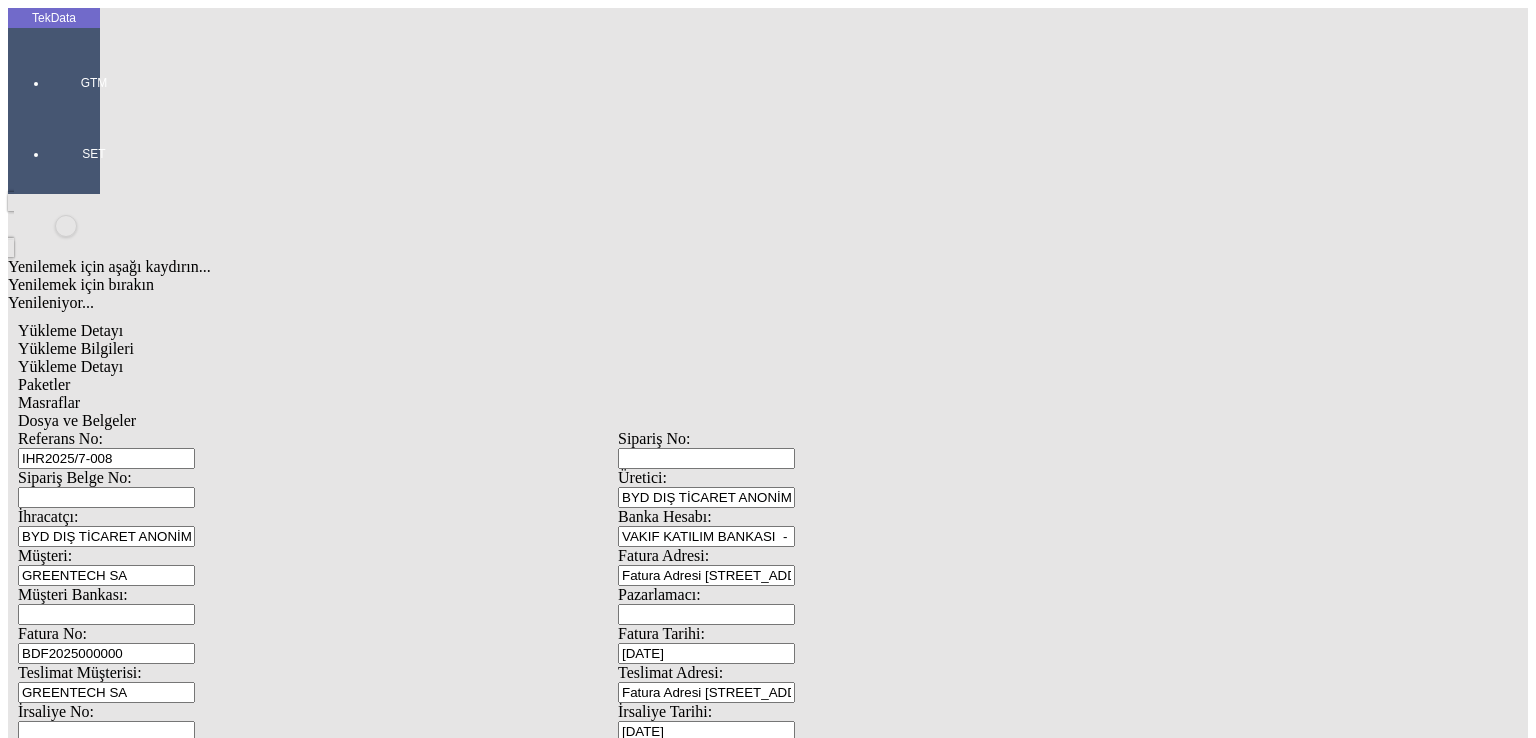 drag, startPoint x: 380, startPoint y: 337, endPoint x: 126, endPoint y: 335, distance: 254.00787 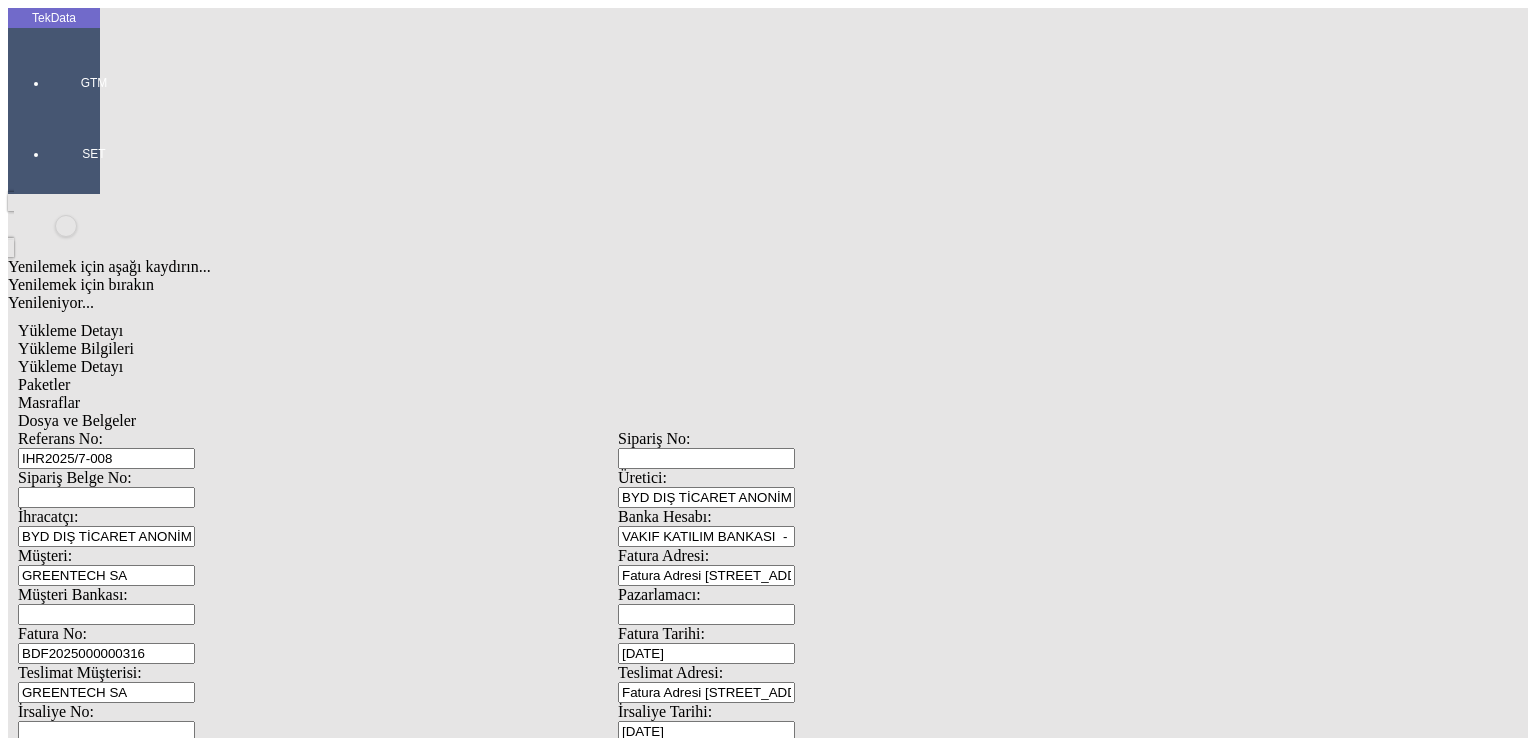 type on "BDF2025000000316" 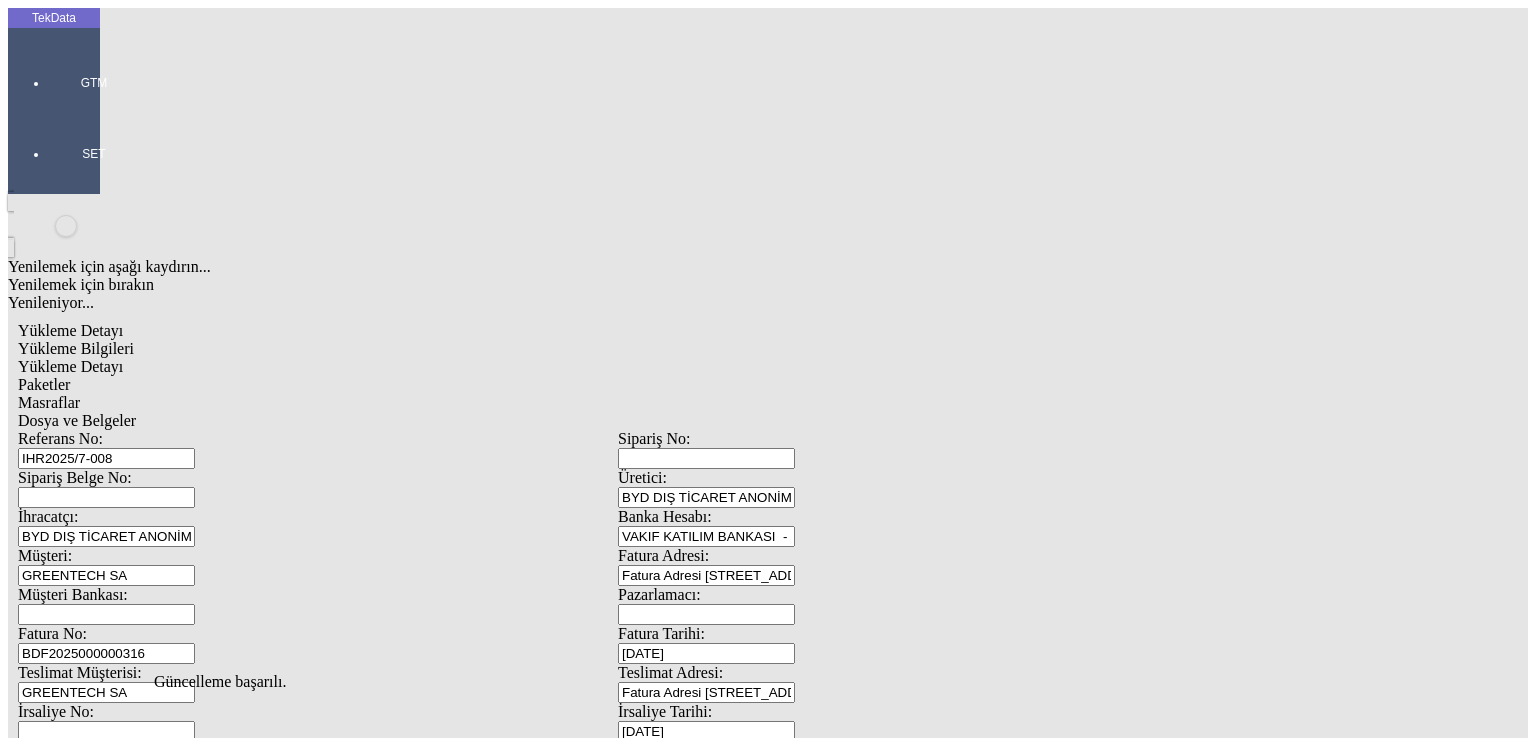 scroll, scrollTop: 0, scrollLeft: 0, axis: both 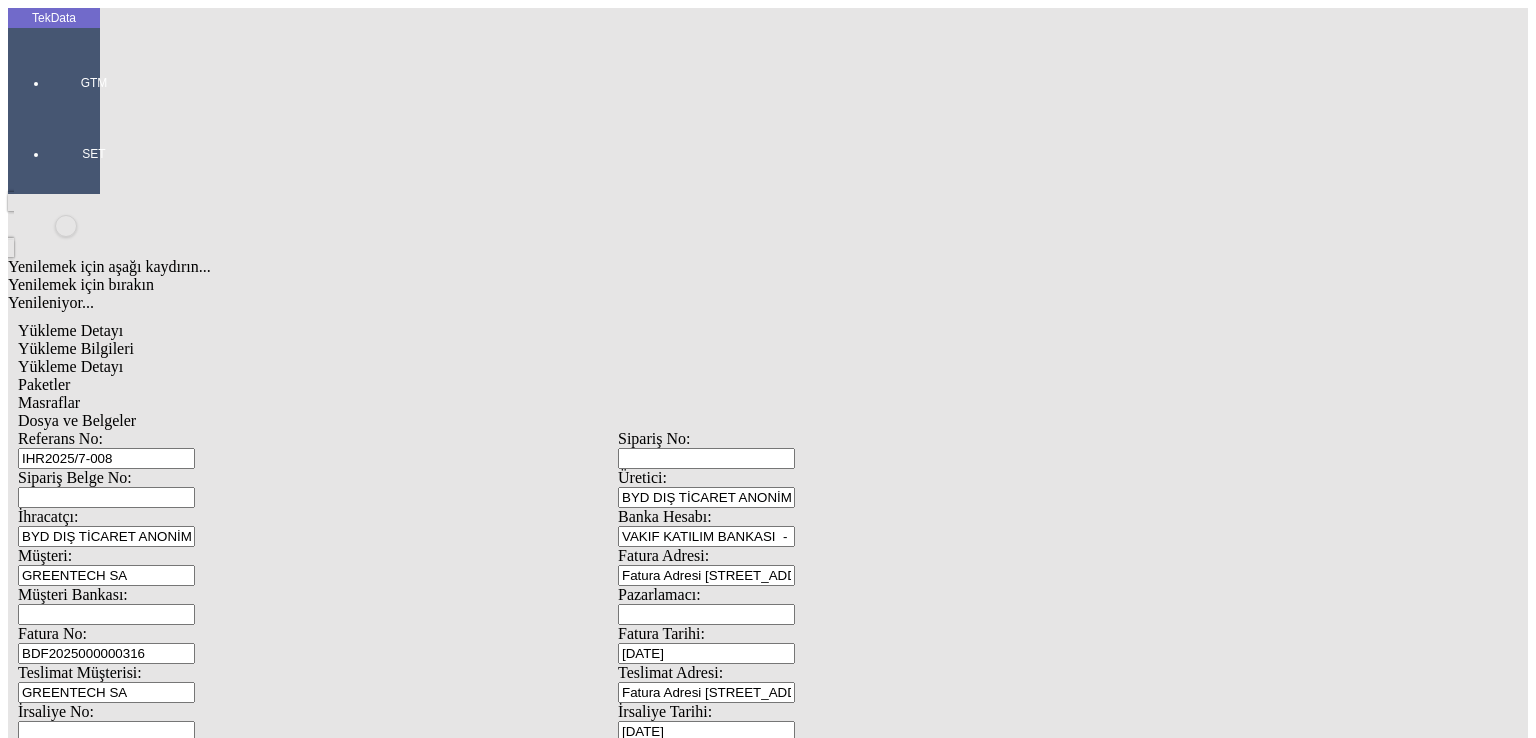 click on "Sil" 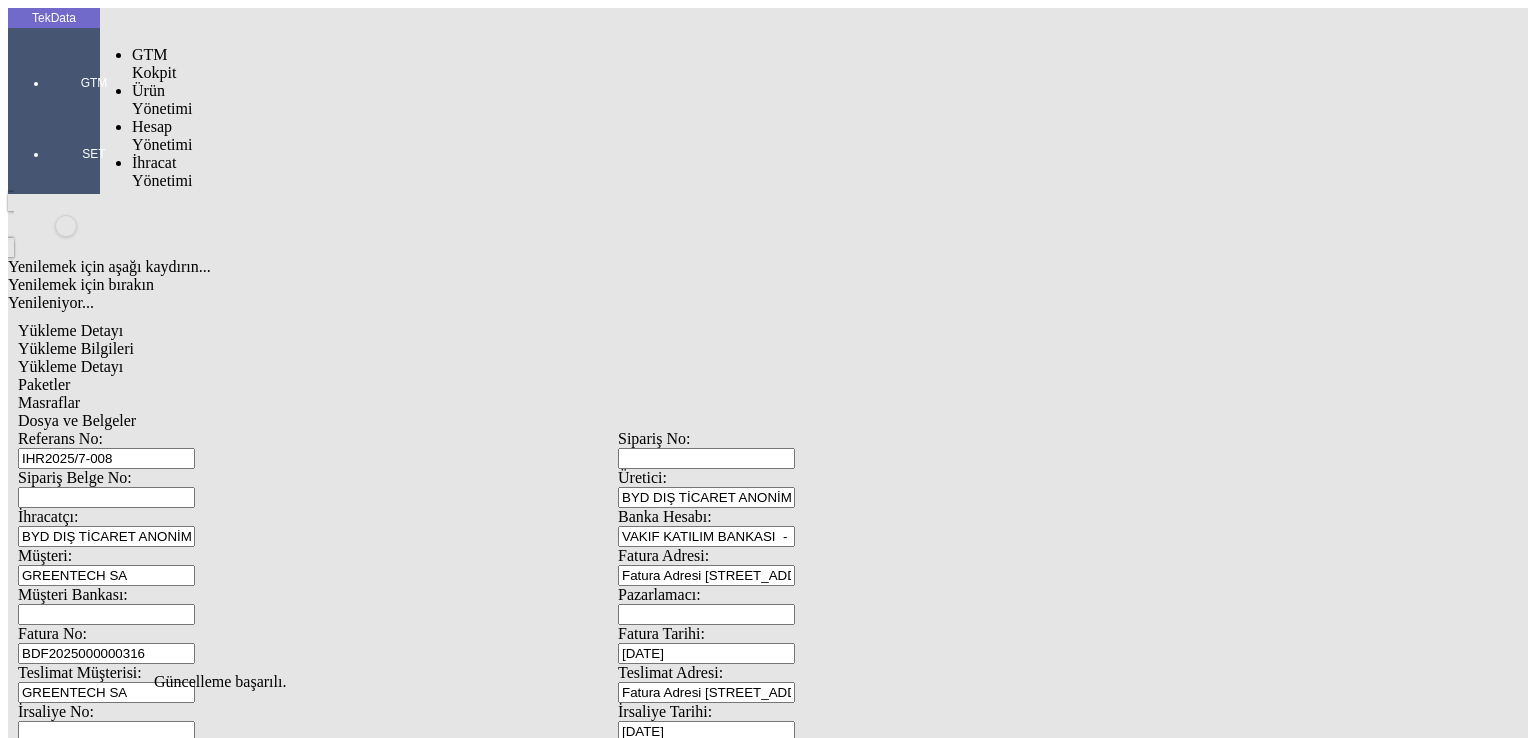 click at bounding box center [94, 111] 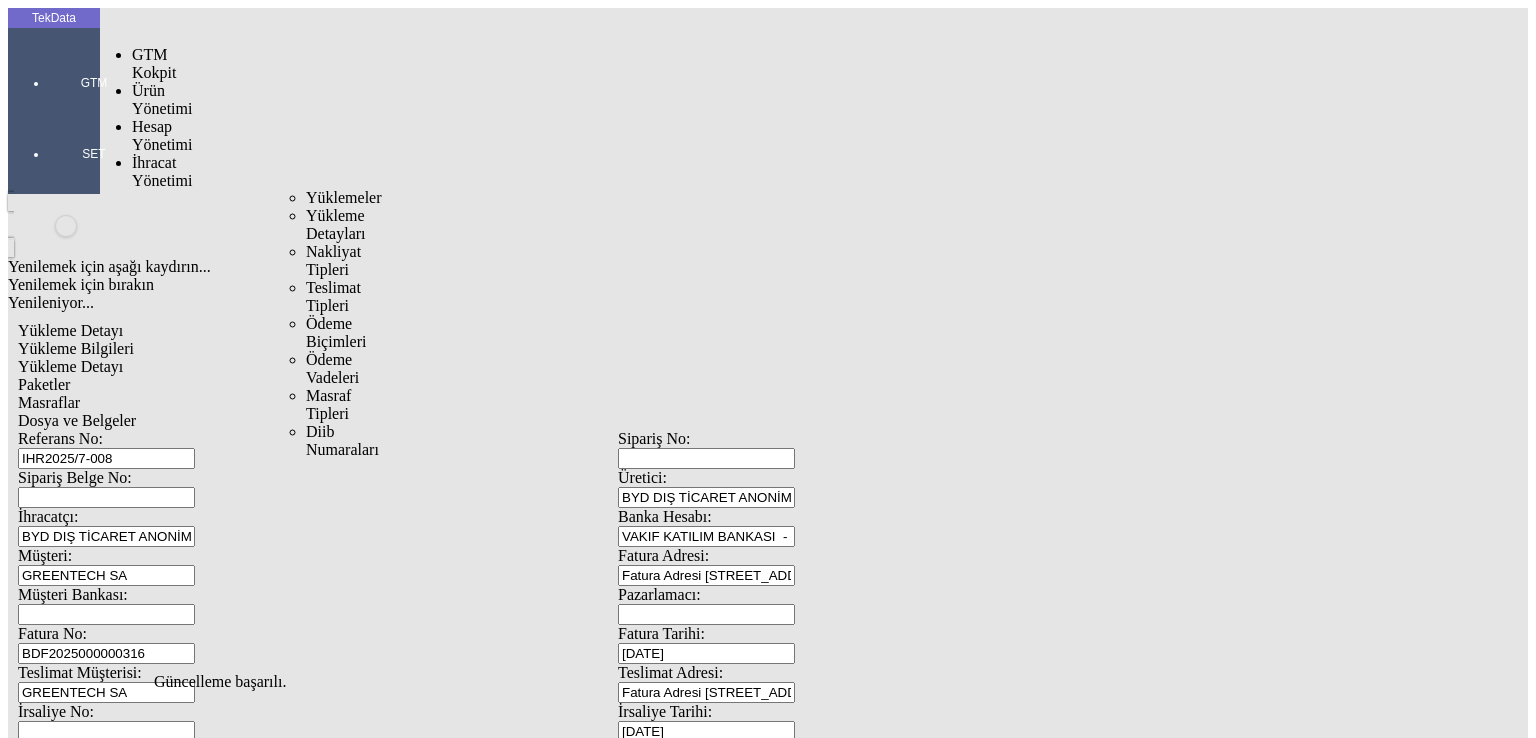drag, startPoint x: 125, startPoint y: 109, endPoint x: 220, endPoint y: 116, distance: 95.257545 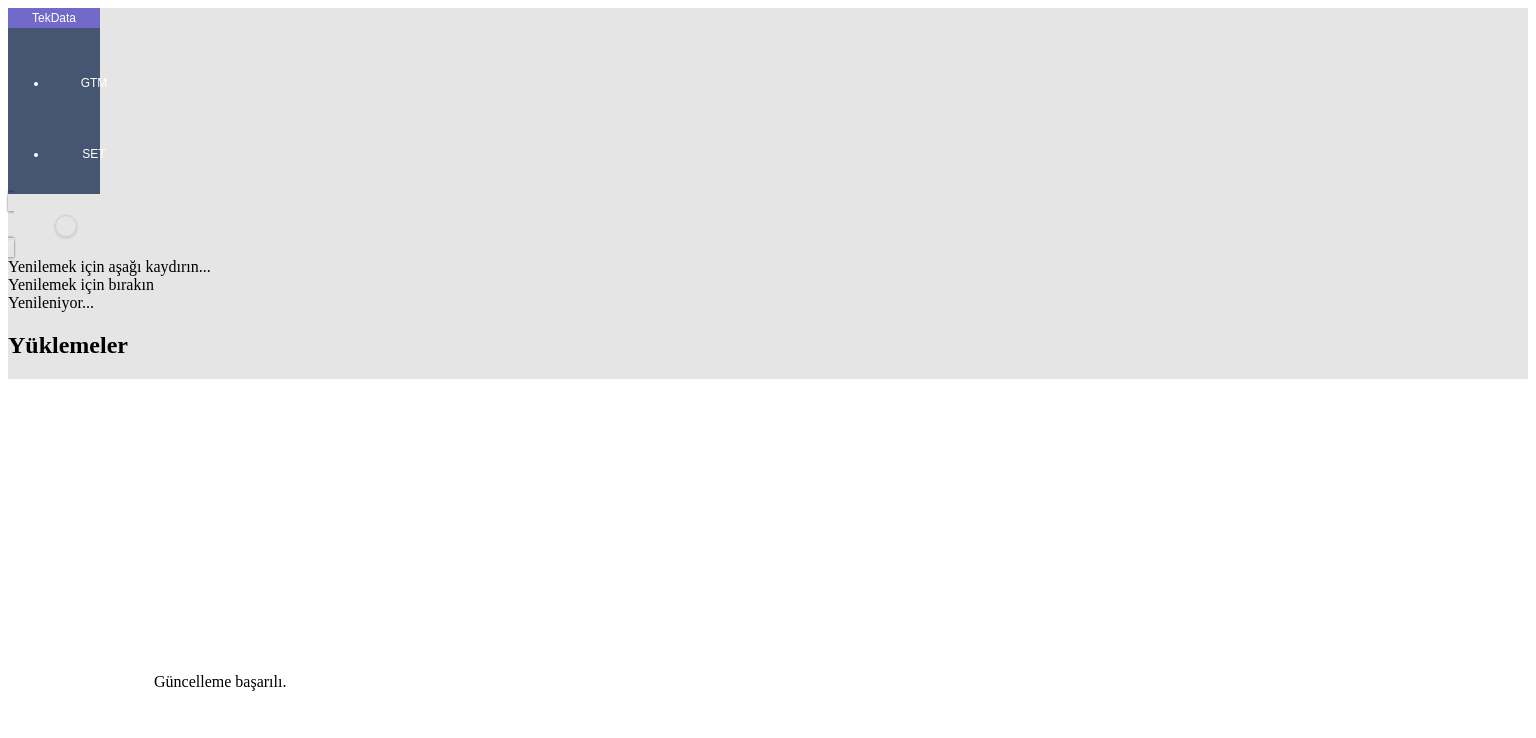 scroll, scrollTop: 1200, scrollLeft: 0, axis: vertical 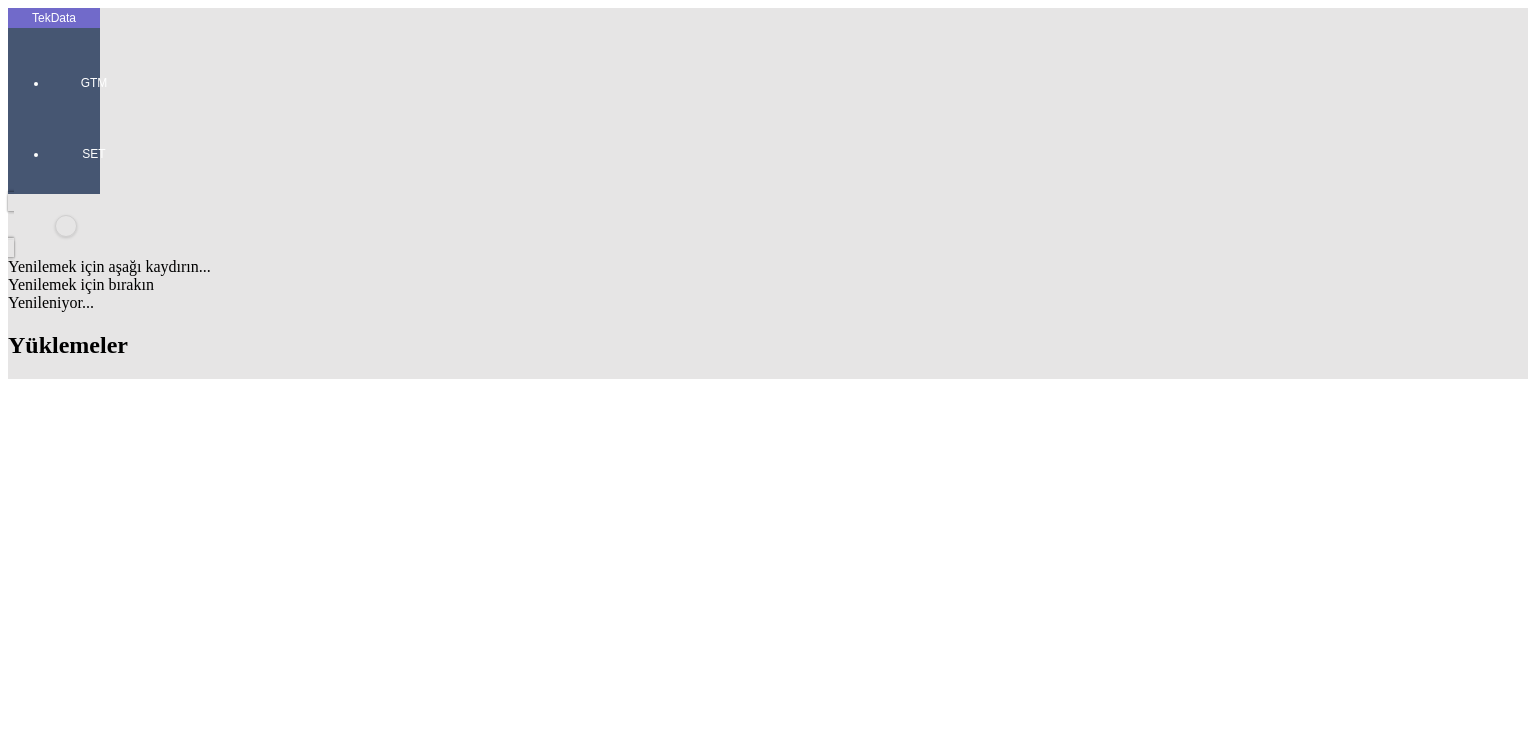 click on "KARESİ POLYESTER VE PETROKİMYA SANAYİ ANONİM ŞİRKETİ" 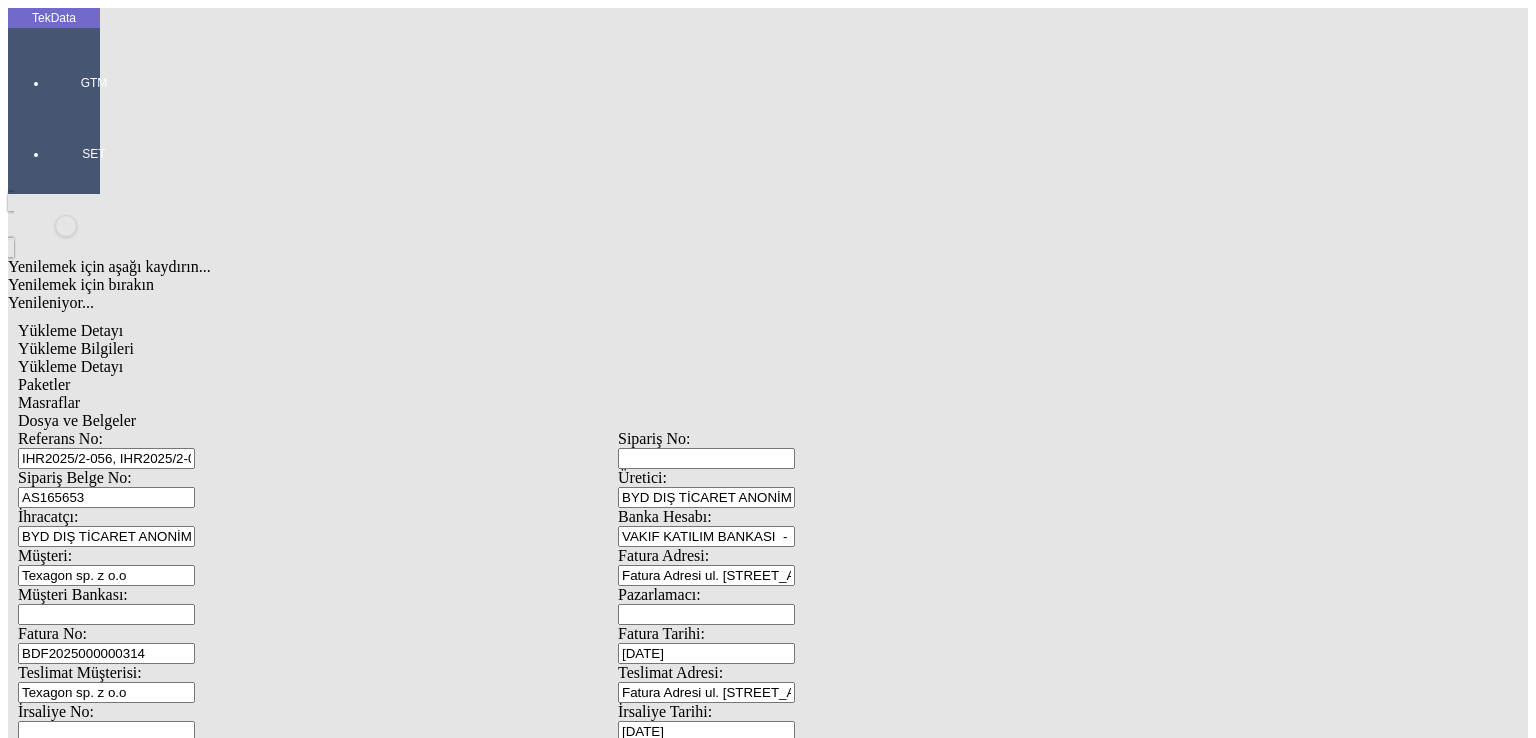 scroll, scrollTop: 381, scrollLeft: 0, axis: vertical 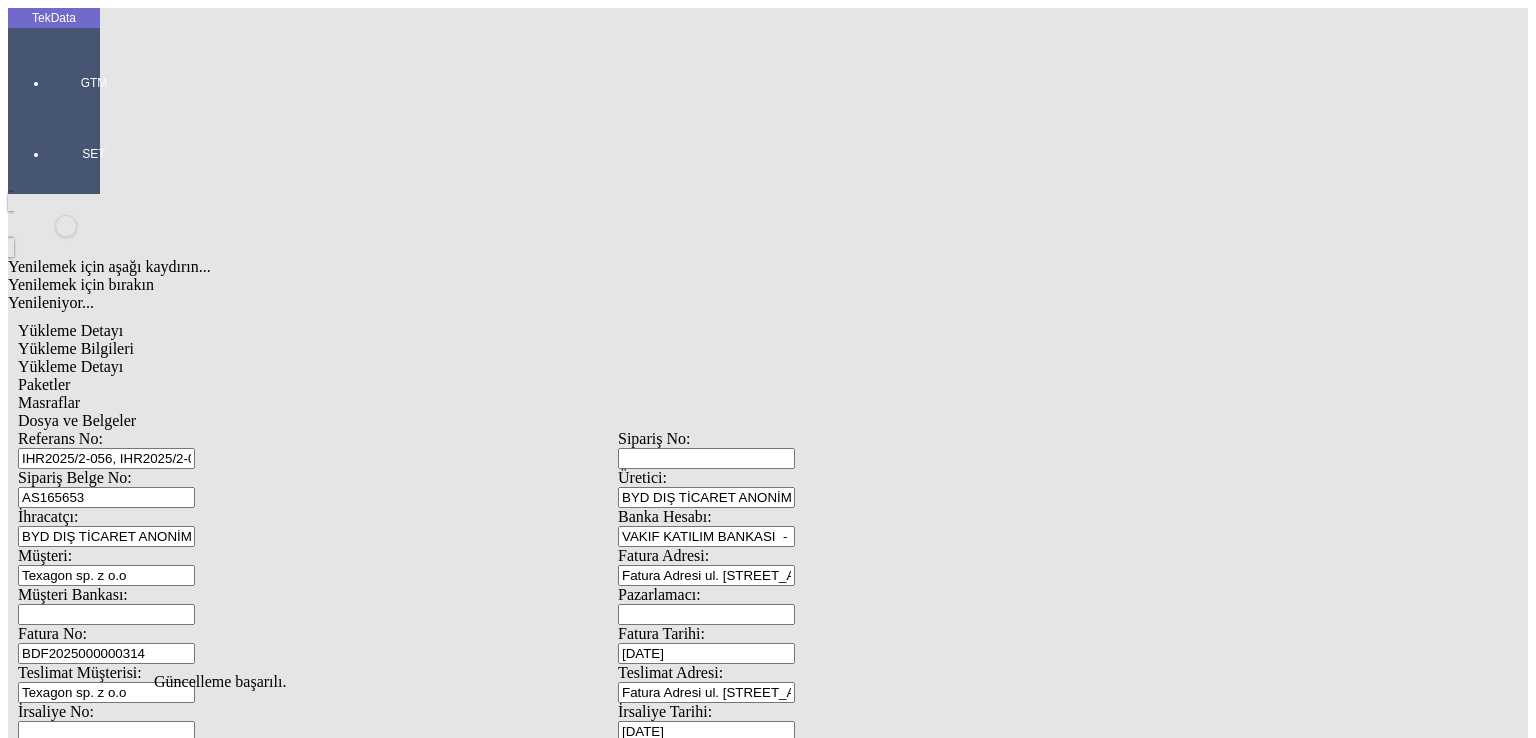 click on "Yükleme Detayı" at bounding box center [70, 366] 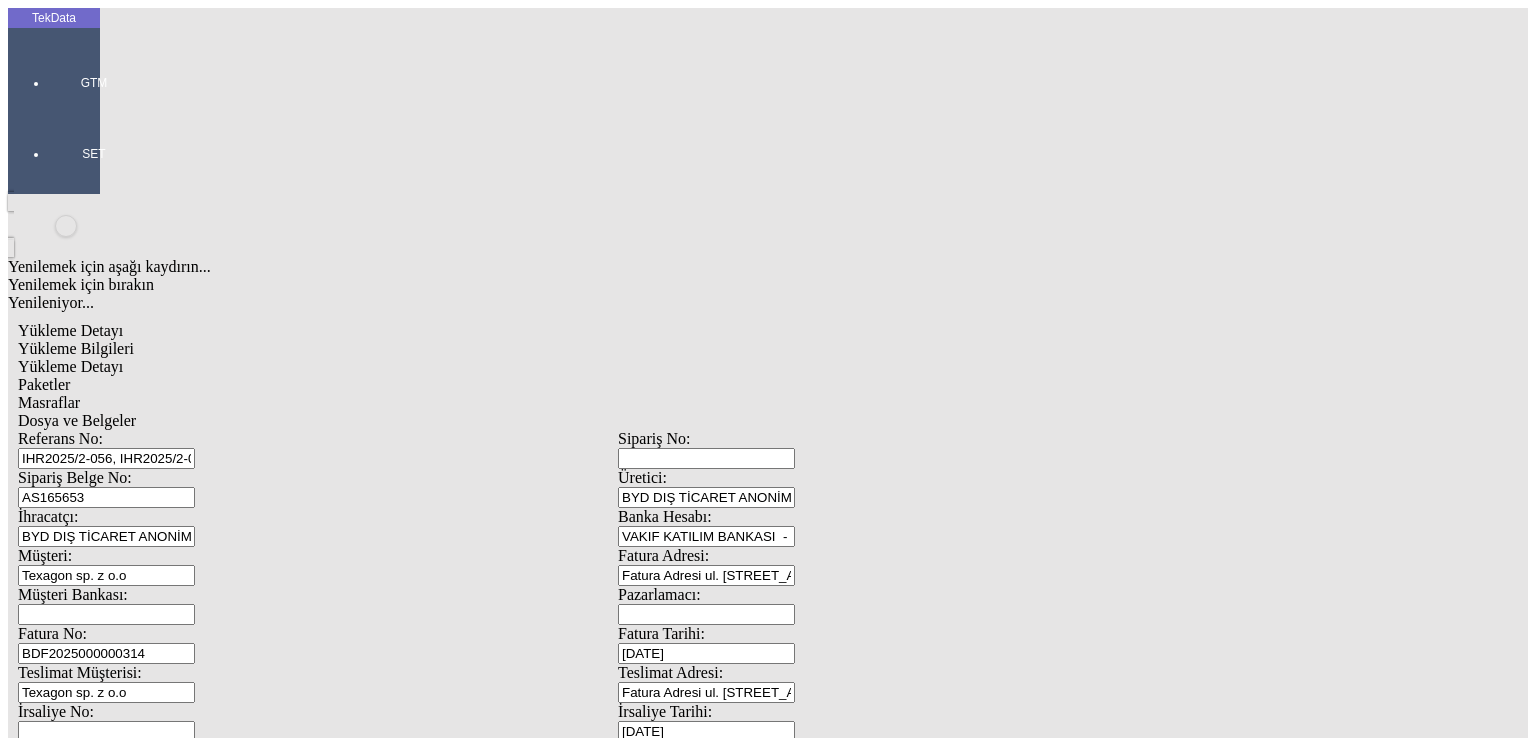 click on "Sil" 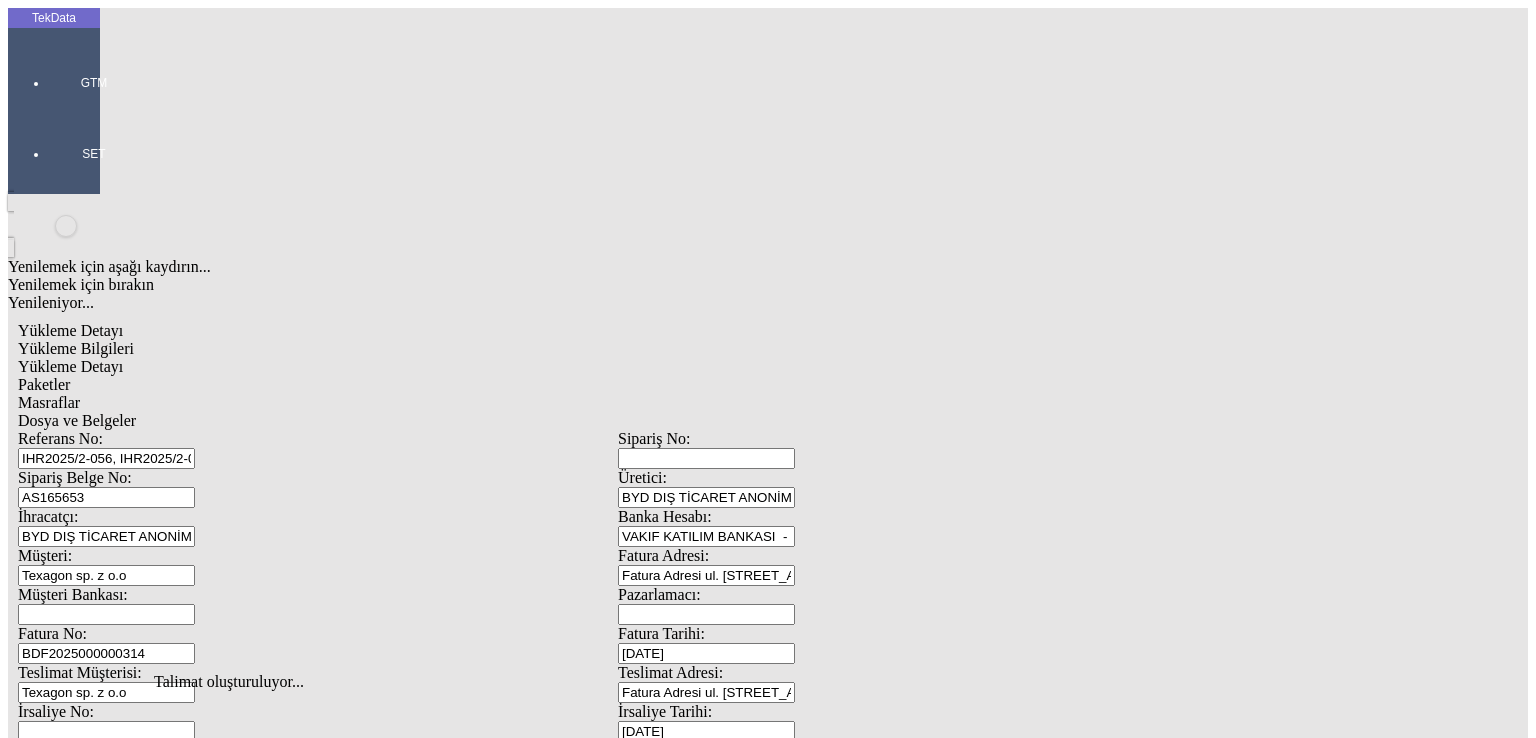 click on "Dosya ve Belgeler" at bounding box center [77, 420] 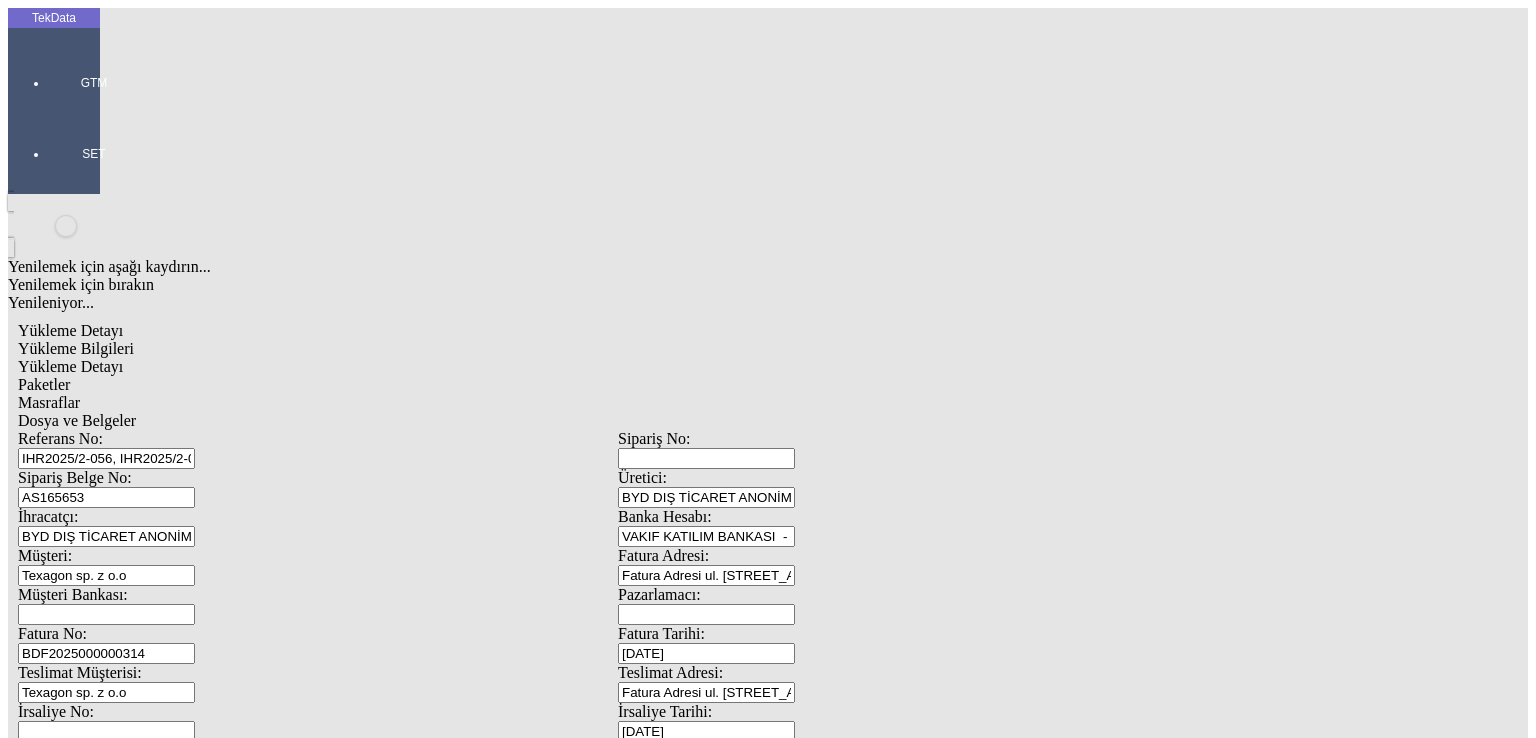 click on "İndir" 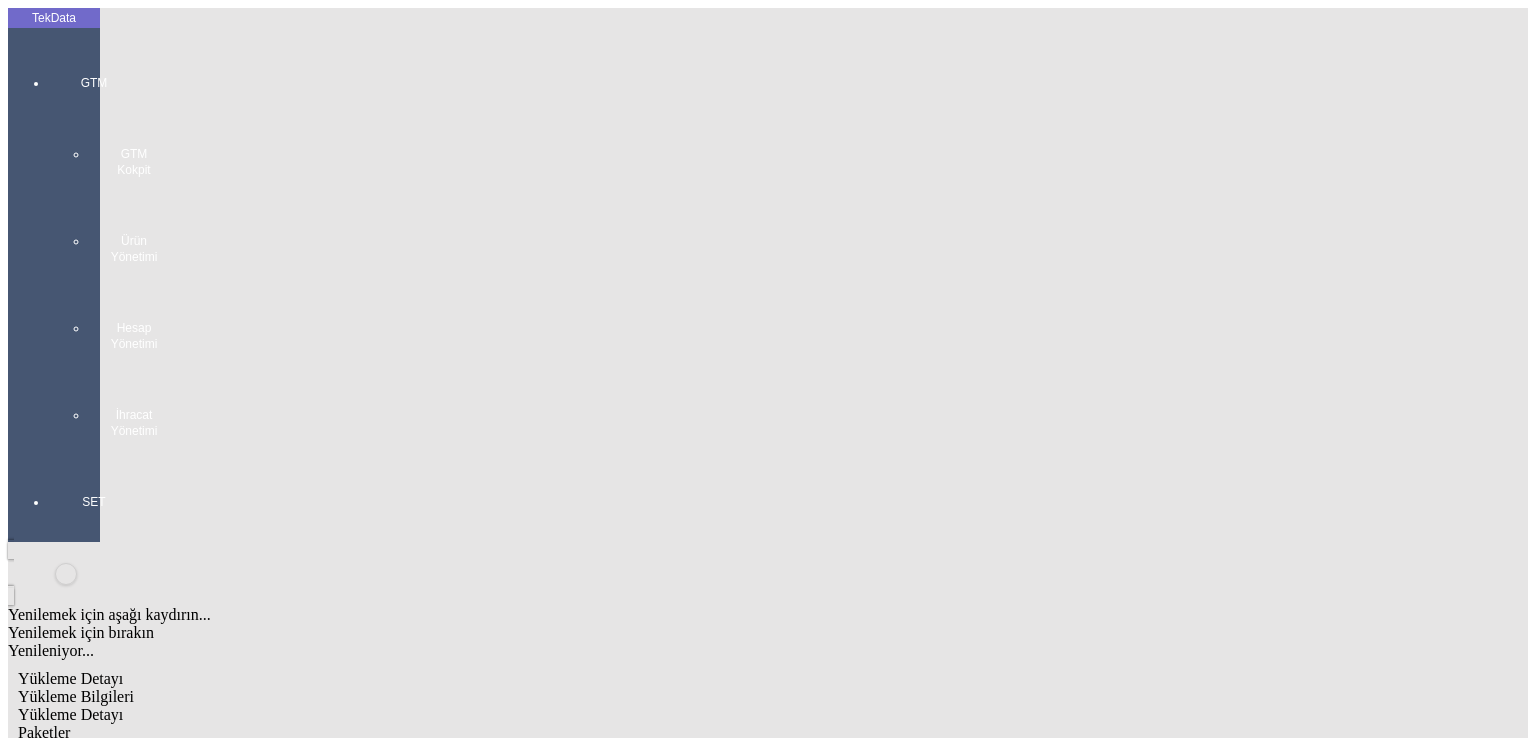 click on "GTM  GTM Kokpit  Ürün Yönetimi  Hesap Yönetimi  İhracat Yönetimi" at bounding box center (94, 249) 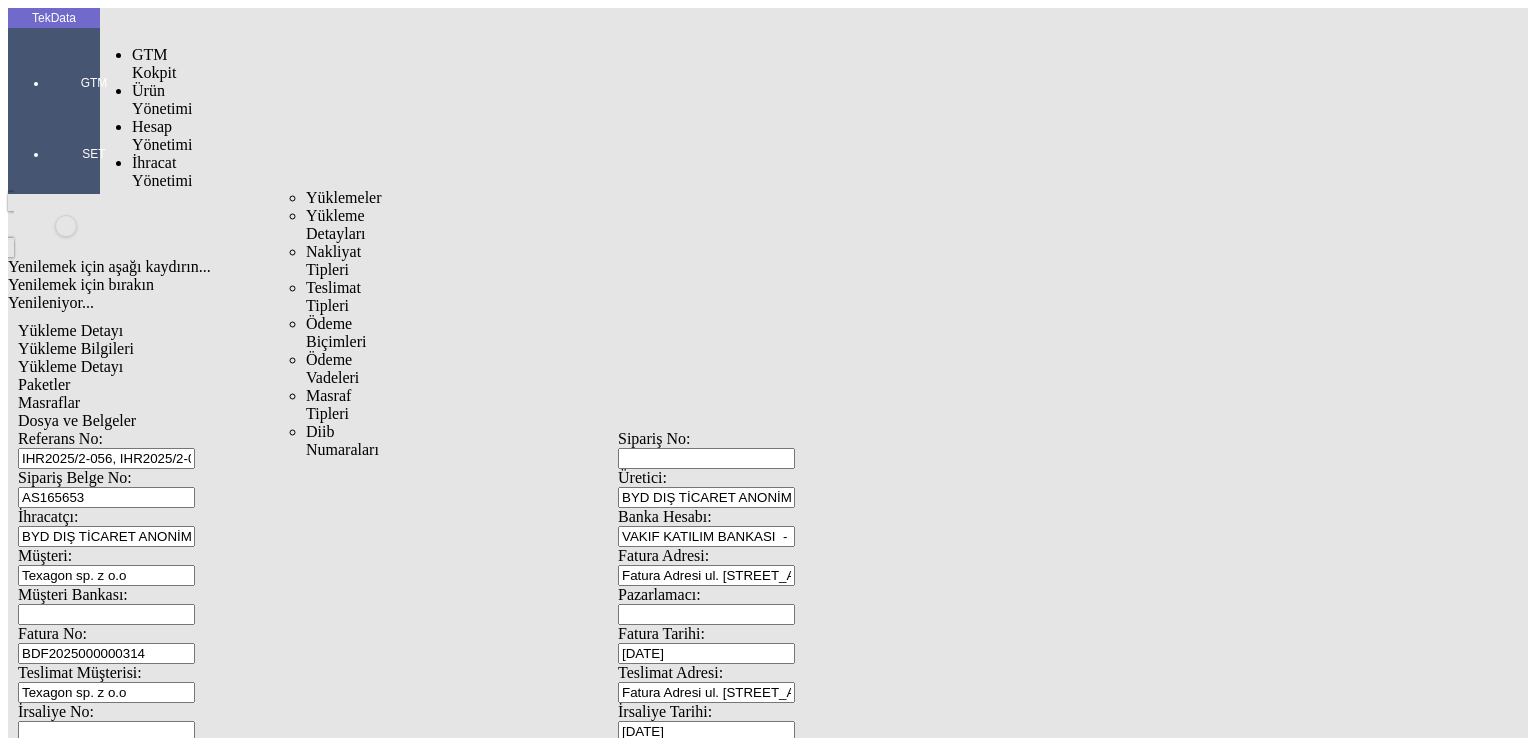 drag, startPoint x: 152, startPoint y: 107, endPoint x: 193, endPoint y: 111, distance: 41.19466 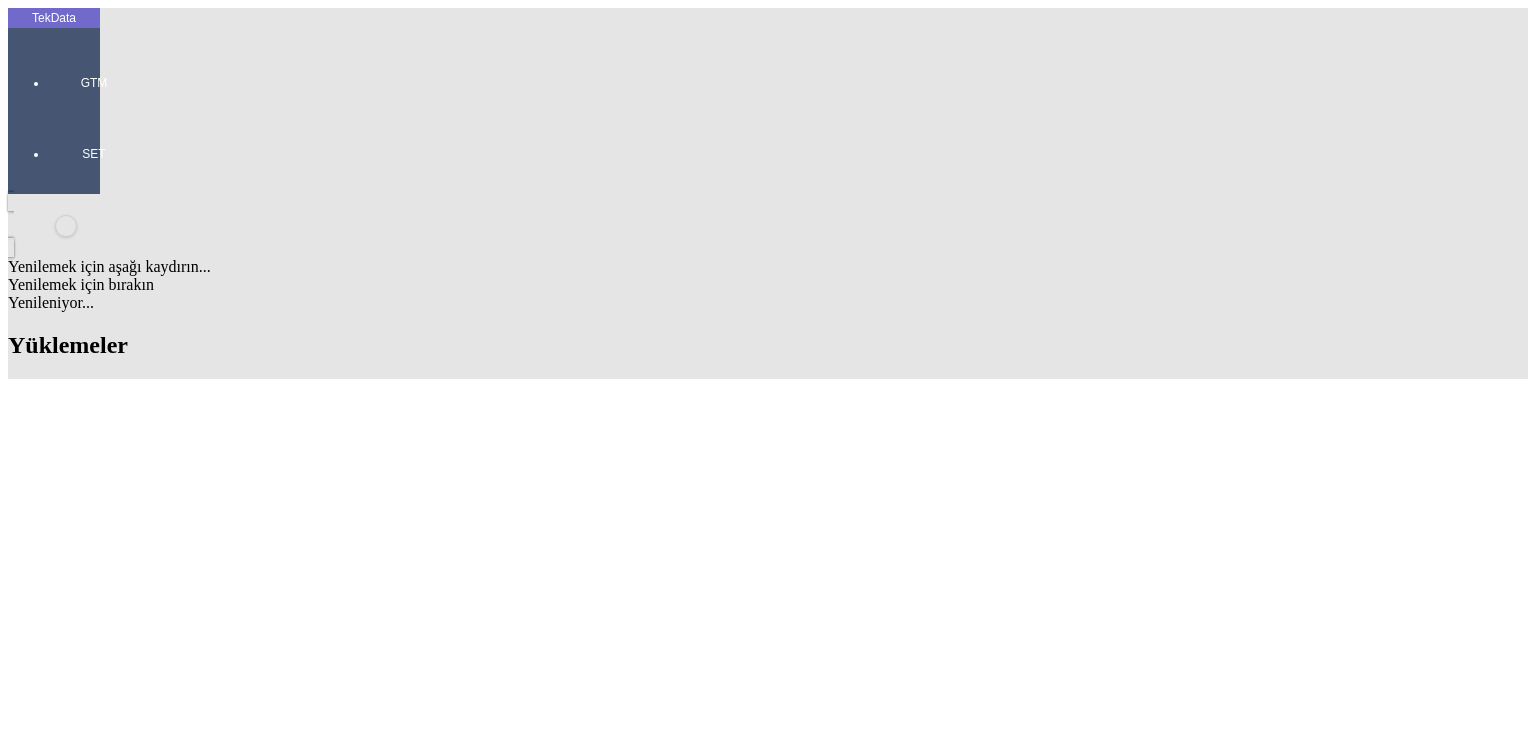 scroll, scrollTop: 1200, scrollLeft: 0, axis: vertical 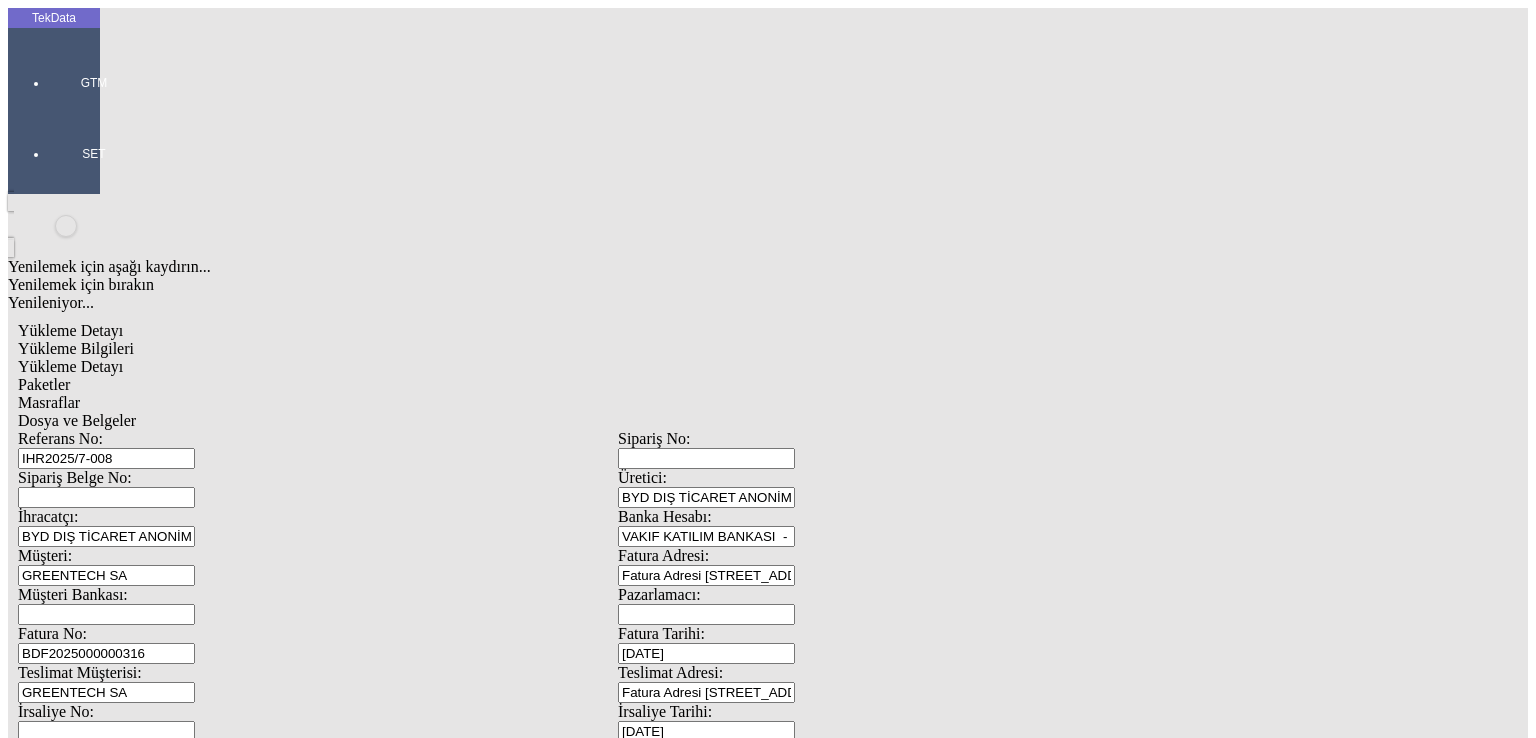 drag, startPoint x: 398, startPoint y: 137, endPoint x: 213, endPoint y: 124, distance: 185.45619 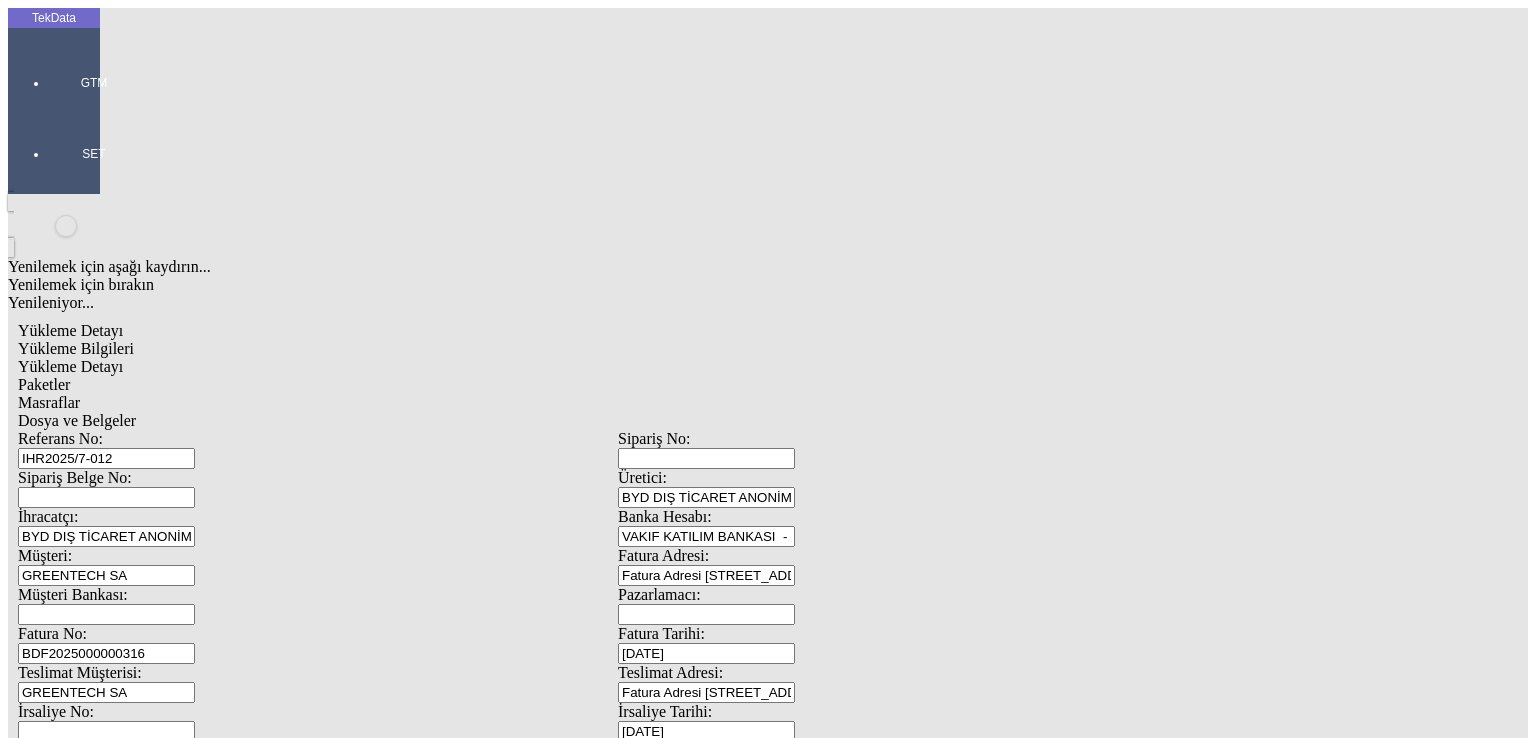 type on "IHR2025/7-012" 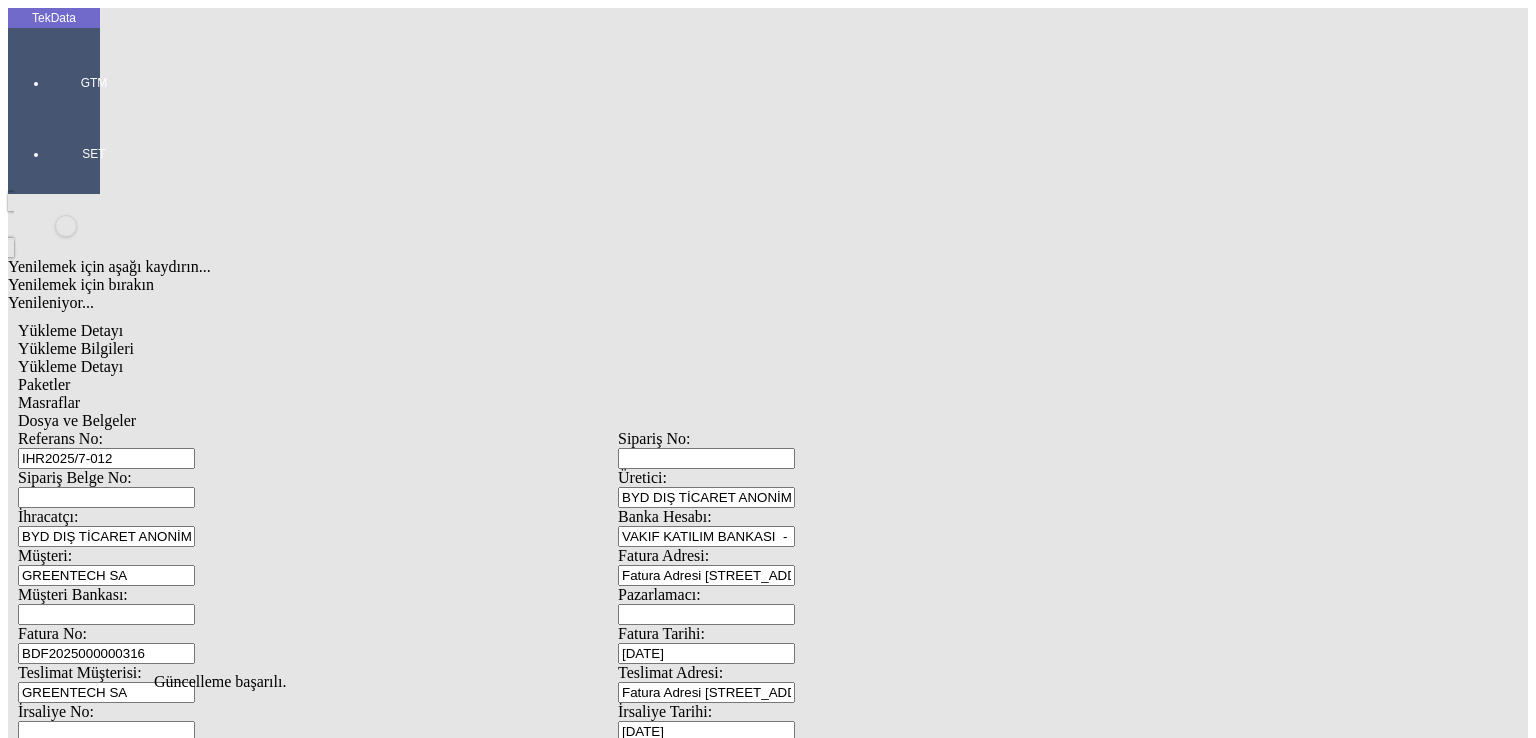 click on "Güncelle" 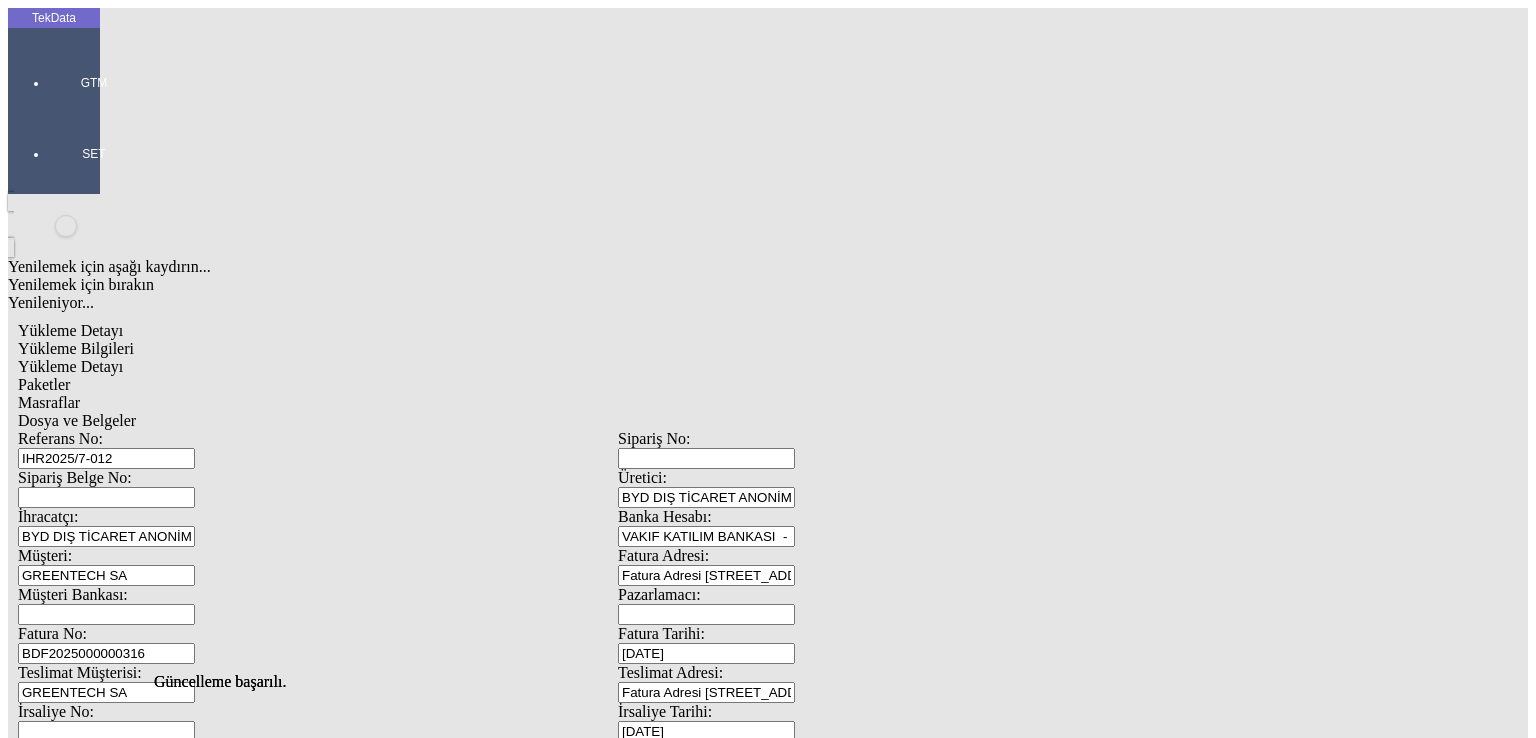 scroll, scrollTop: 0, scrollLeft: 0, axis: both 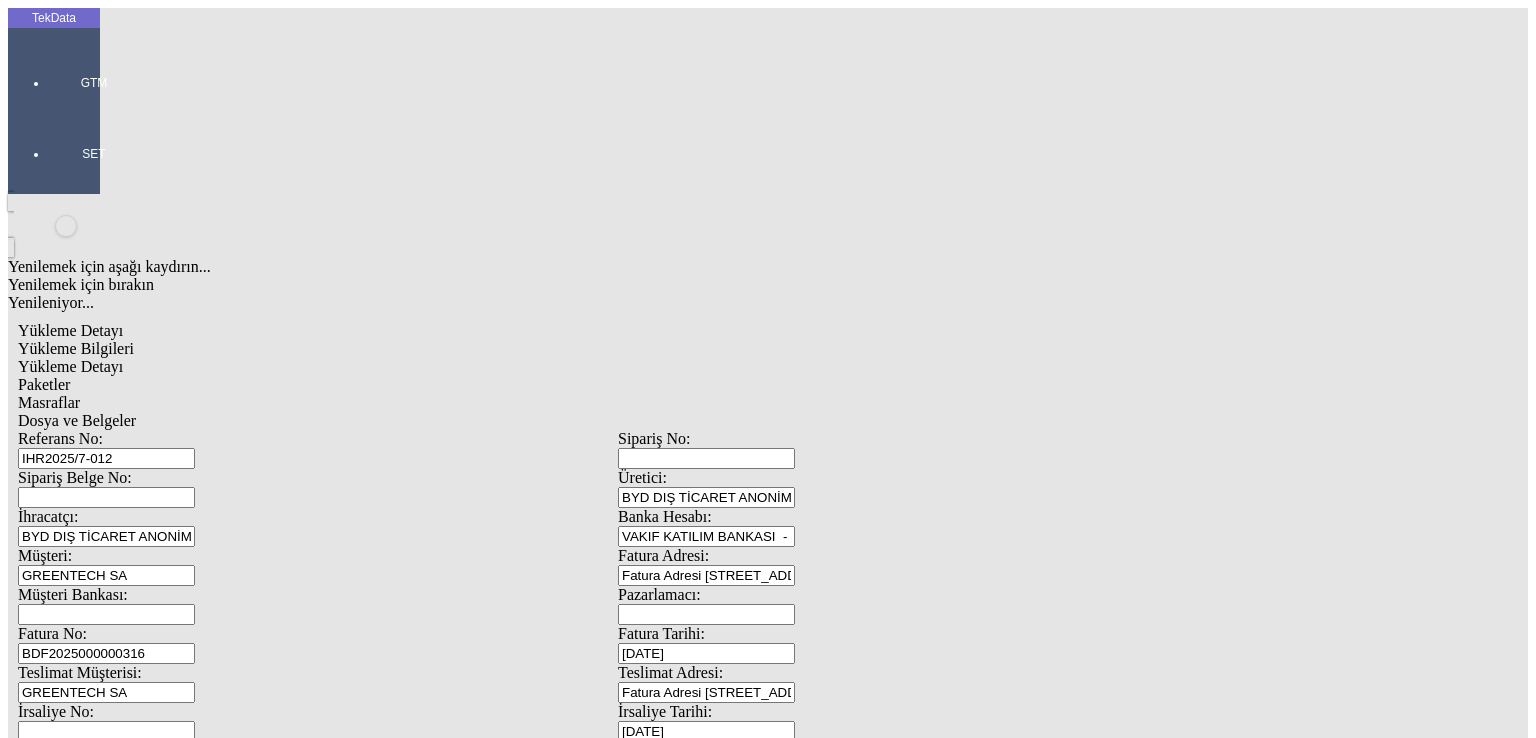 click on "Sil" 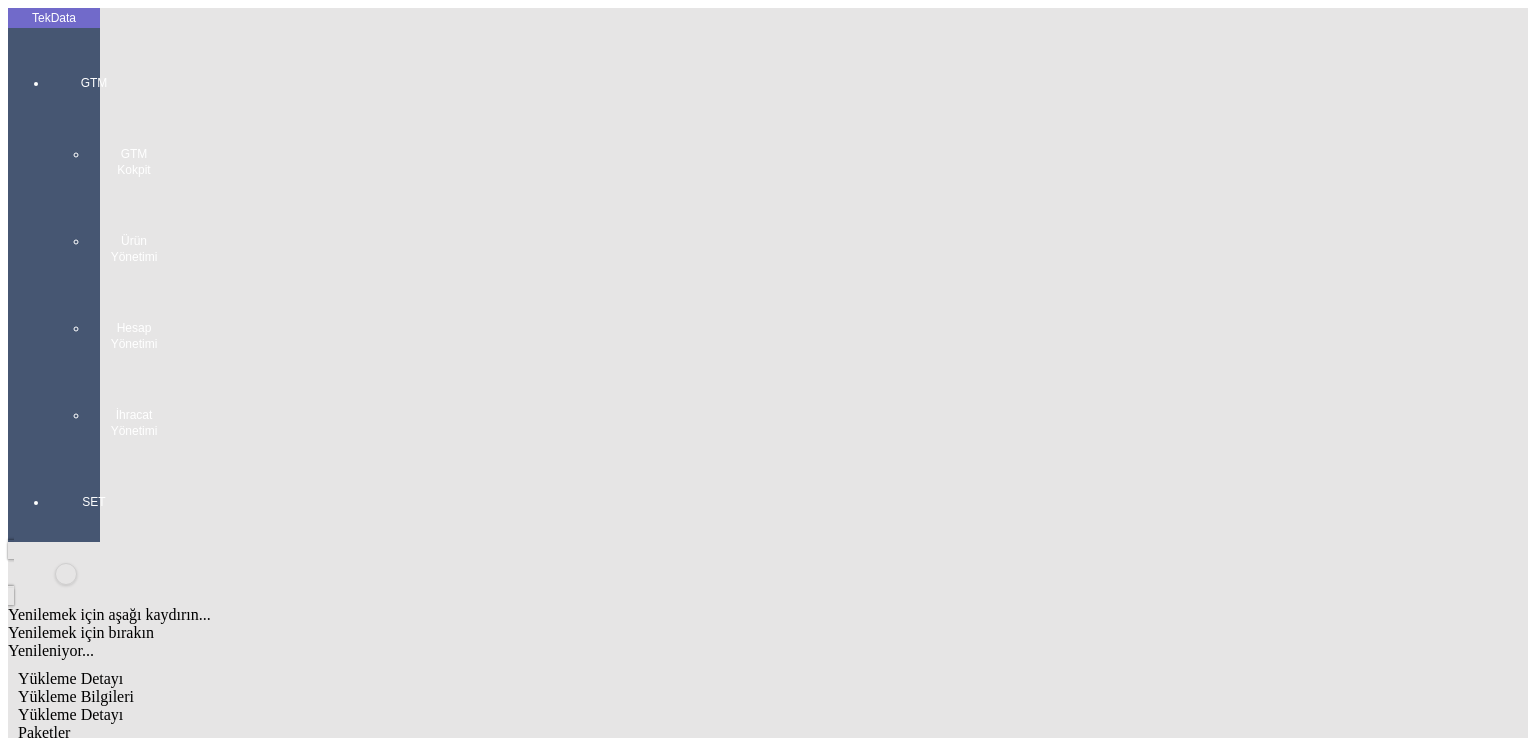 click on "GTM  GTM Kokpit  Ürün Yönetimi  Hesap Yönetimi  İhracat Yönetimi" at bounding box center (94, 249) 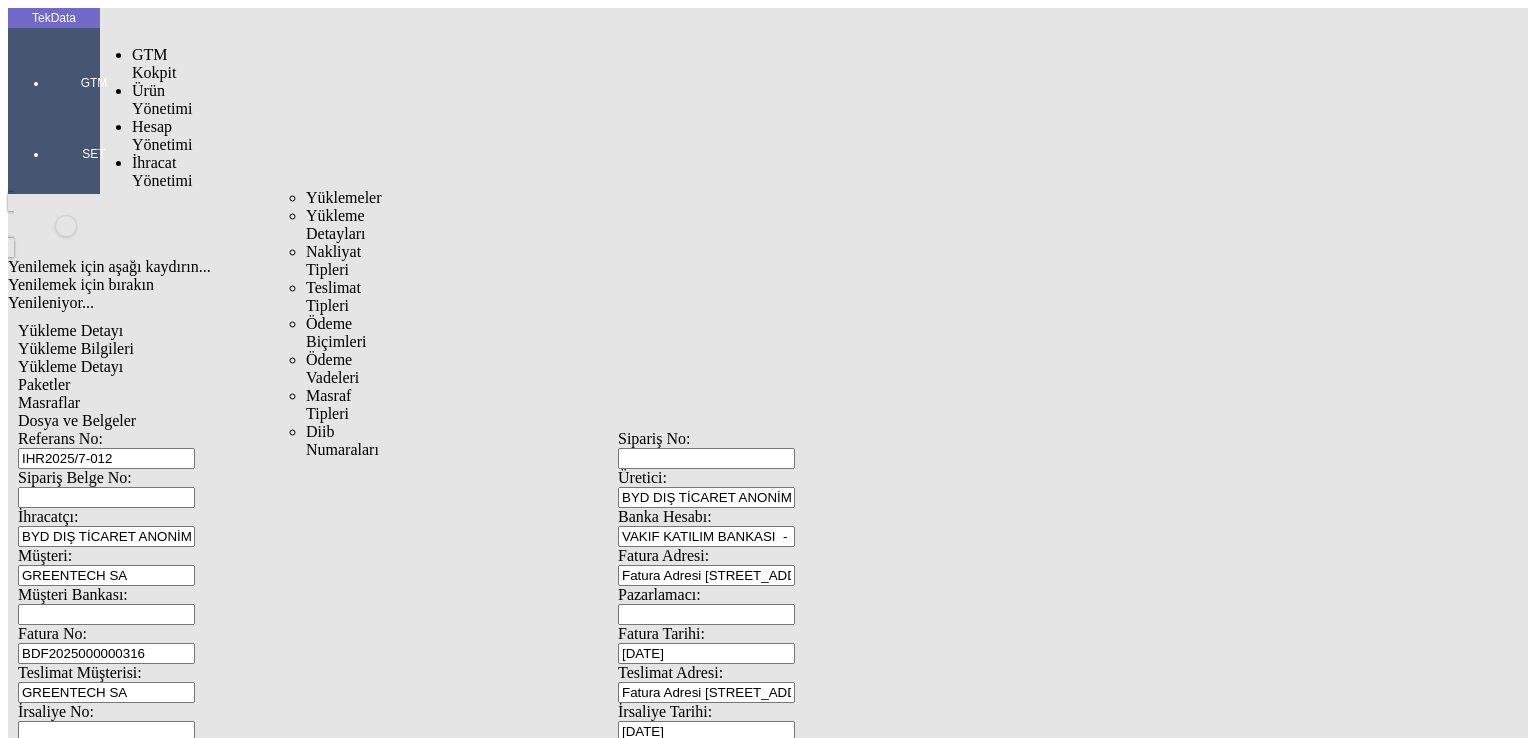 click on "İhracat Yönetimi" at bounding box center (162, 171) 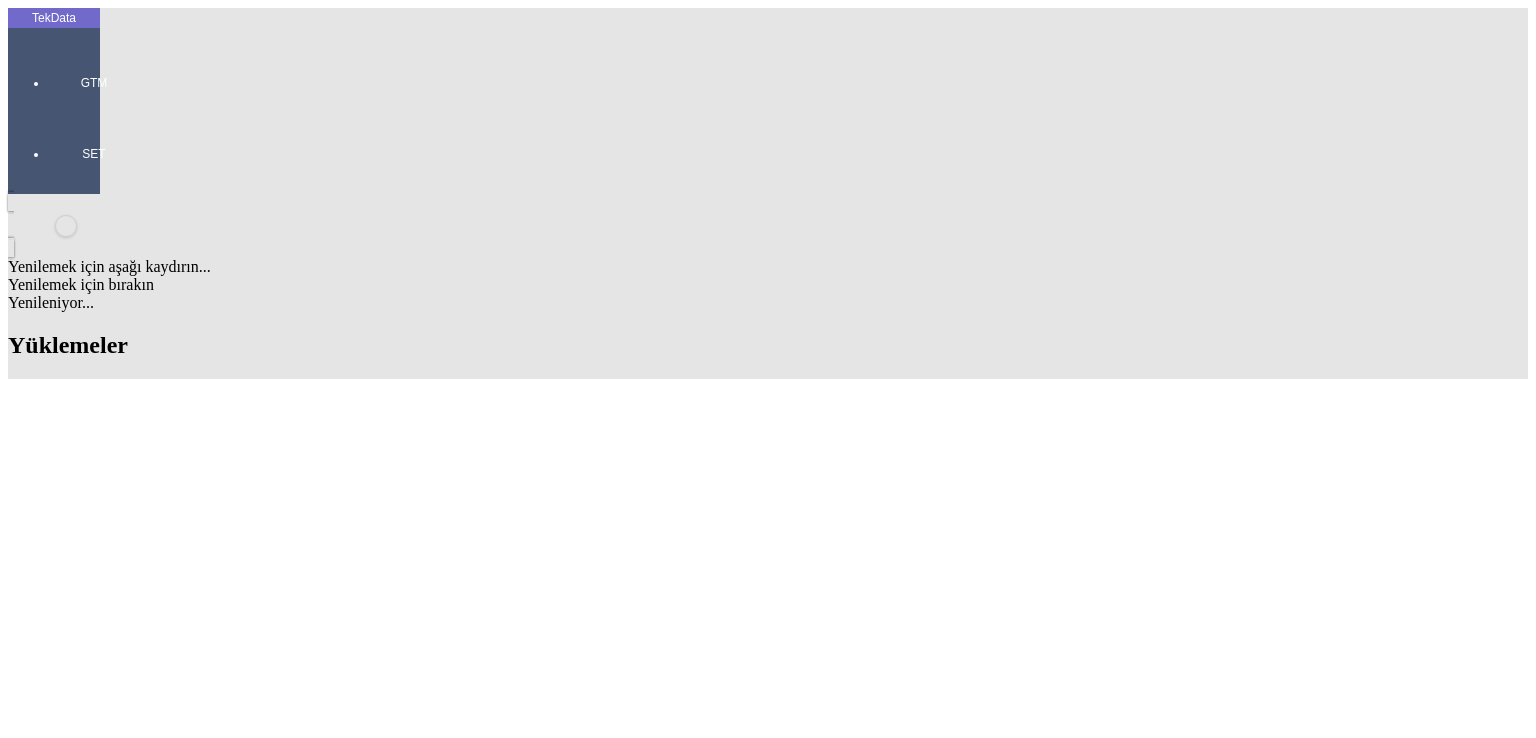 scroll, scrollTop: 1200, scrollLeft: 0, axis: vertical 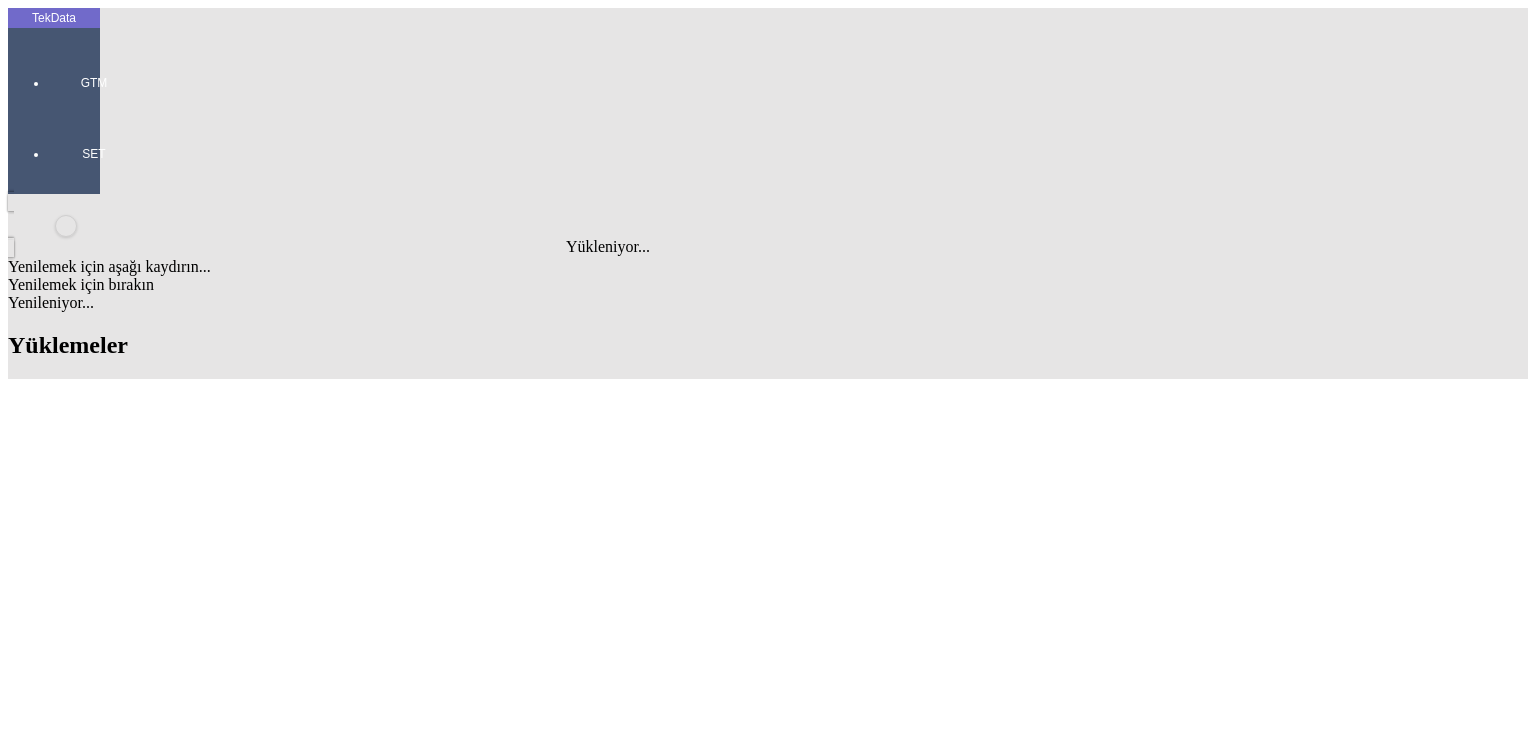 type on "GLOBA" 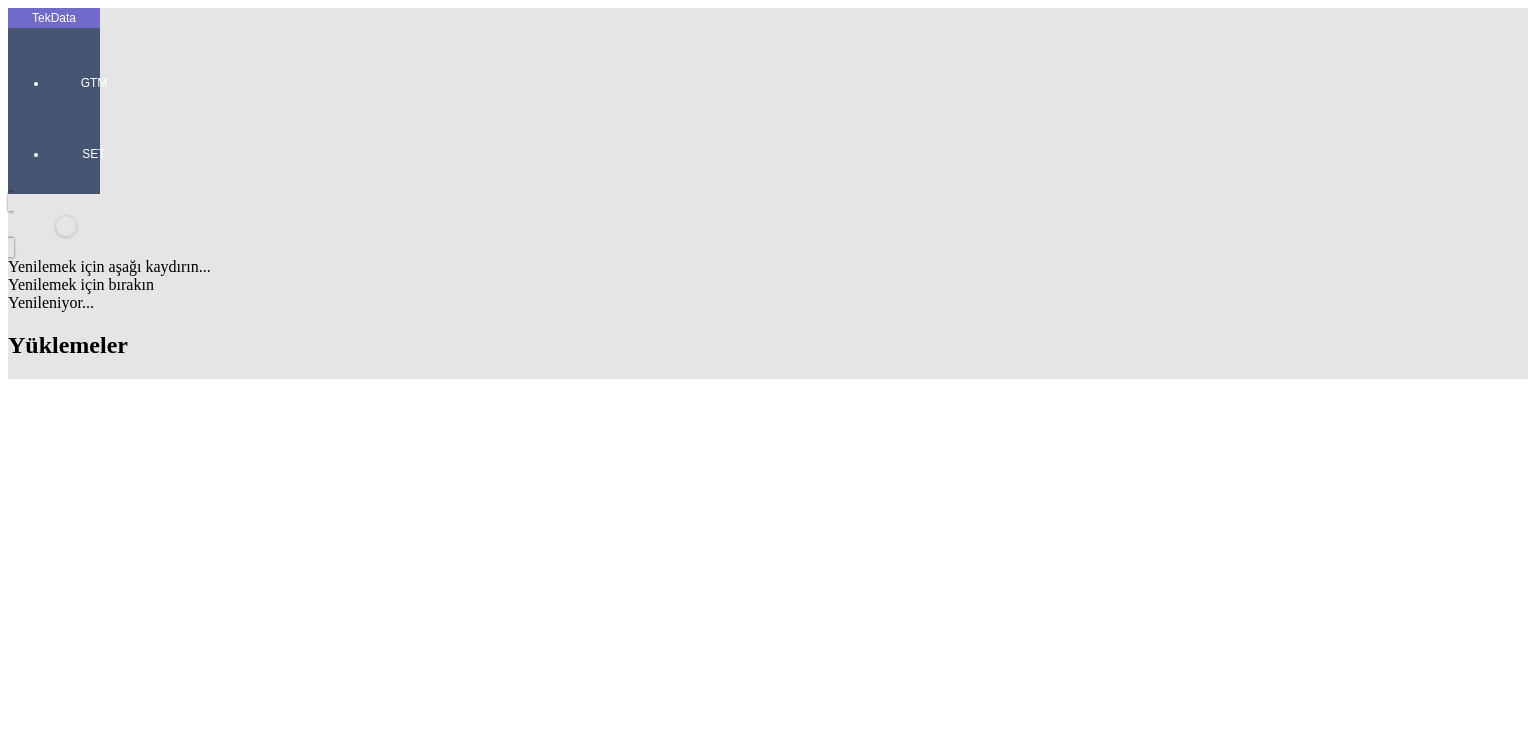 scroll, scrollTop: 78, scrollLeft: 0, axis: vertical 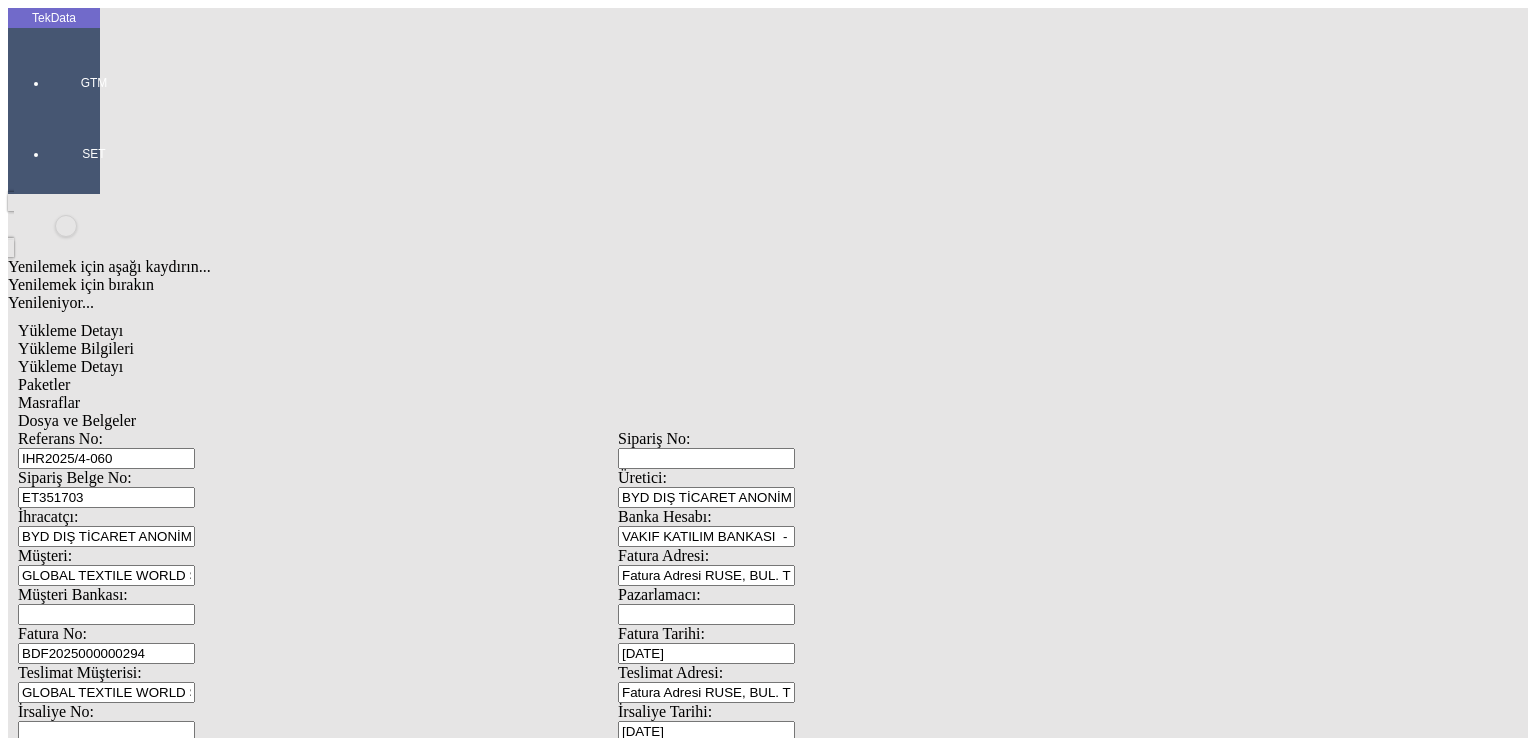 drag, startPoint x: 392, startPoint y: 150, endPoint x: 66, endPoint y: 128, distance: 326.7415 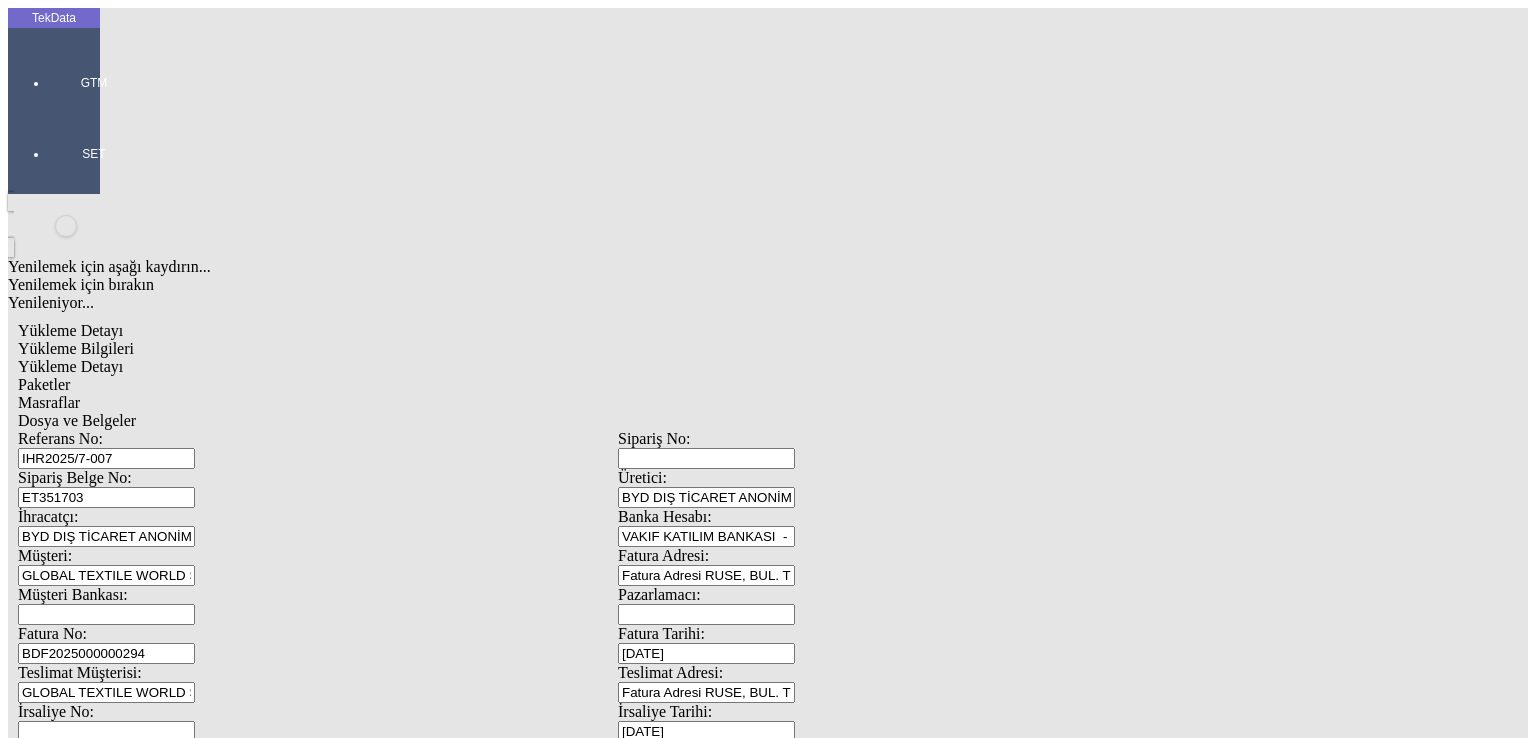 type on "IHR2025/7-007" 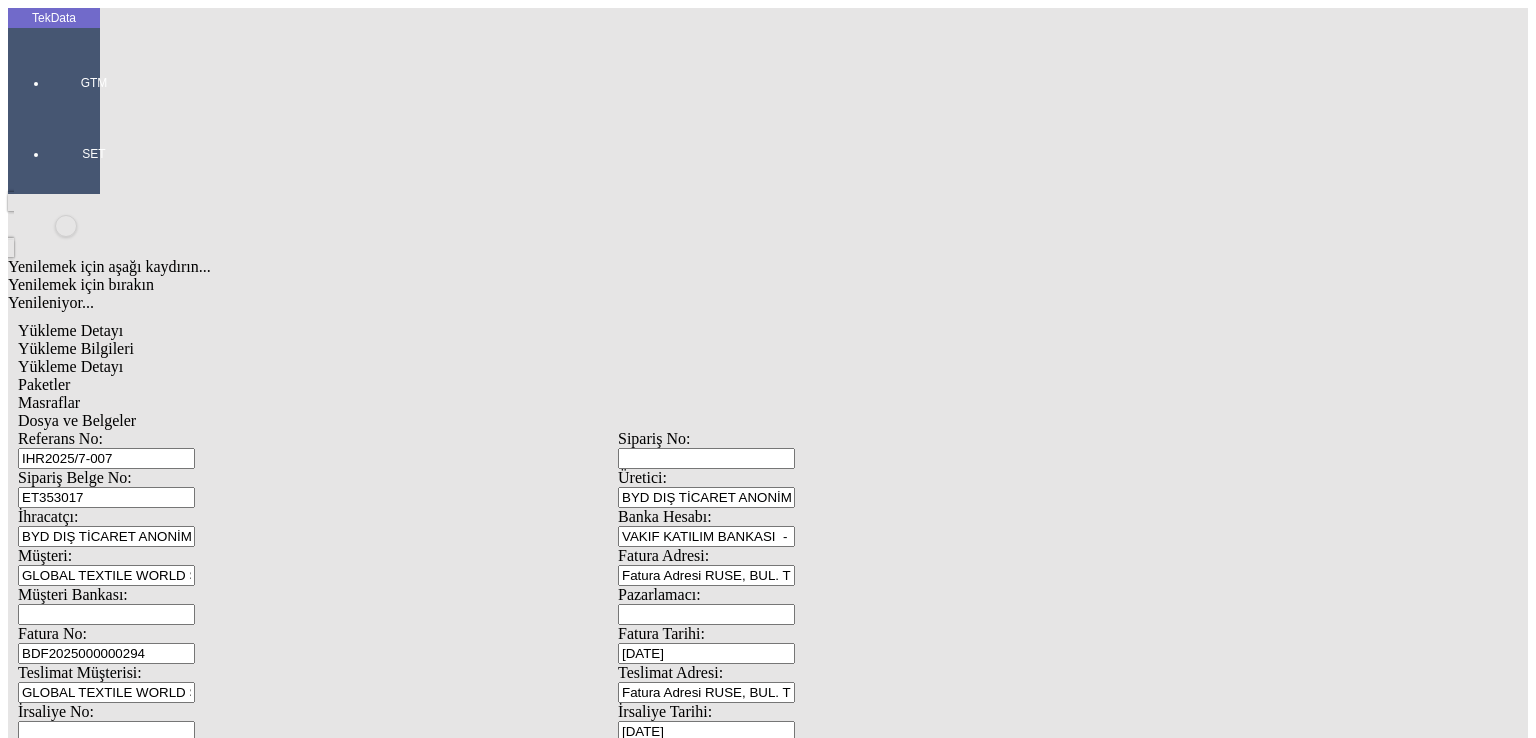 type on "ET353017" 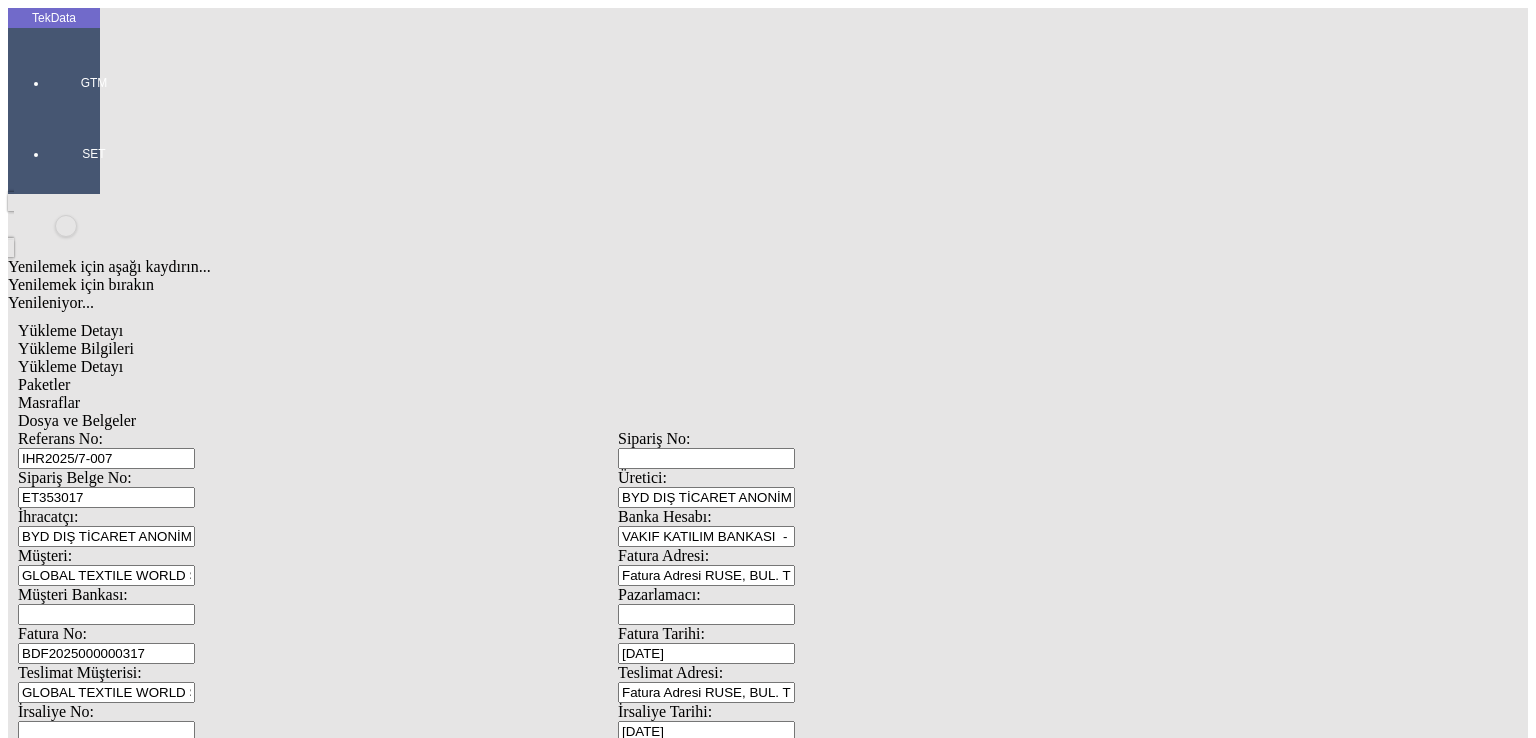type on "BDF2025000000317" 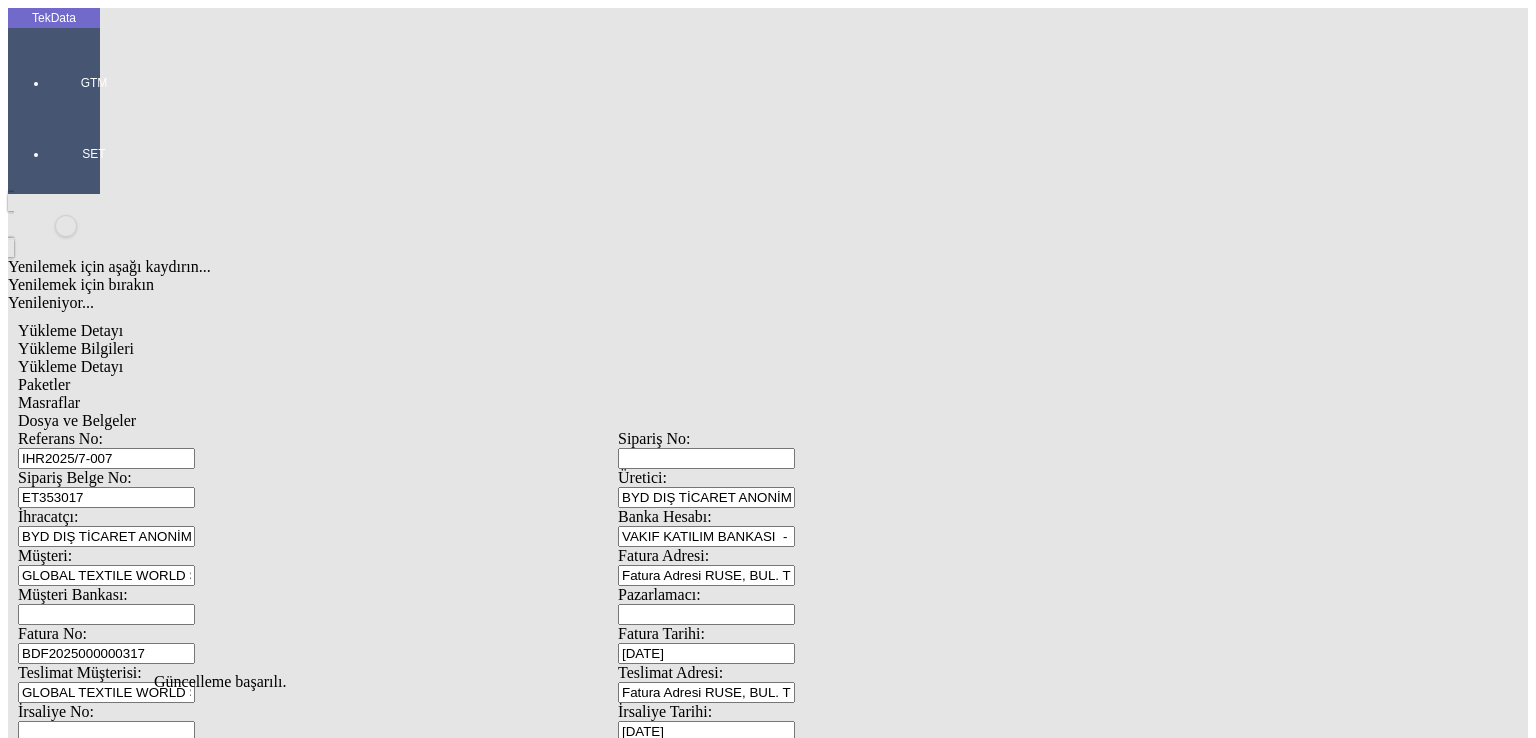 scroll, scrollTop: 0, scrollLeft: 0, axis: both 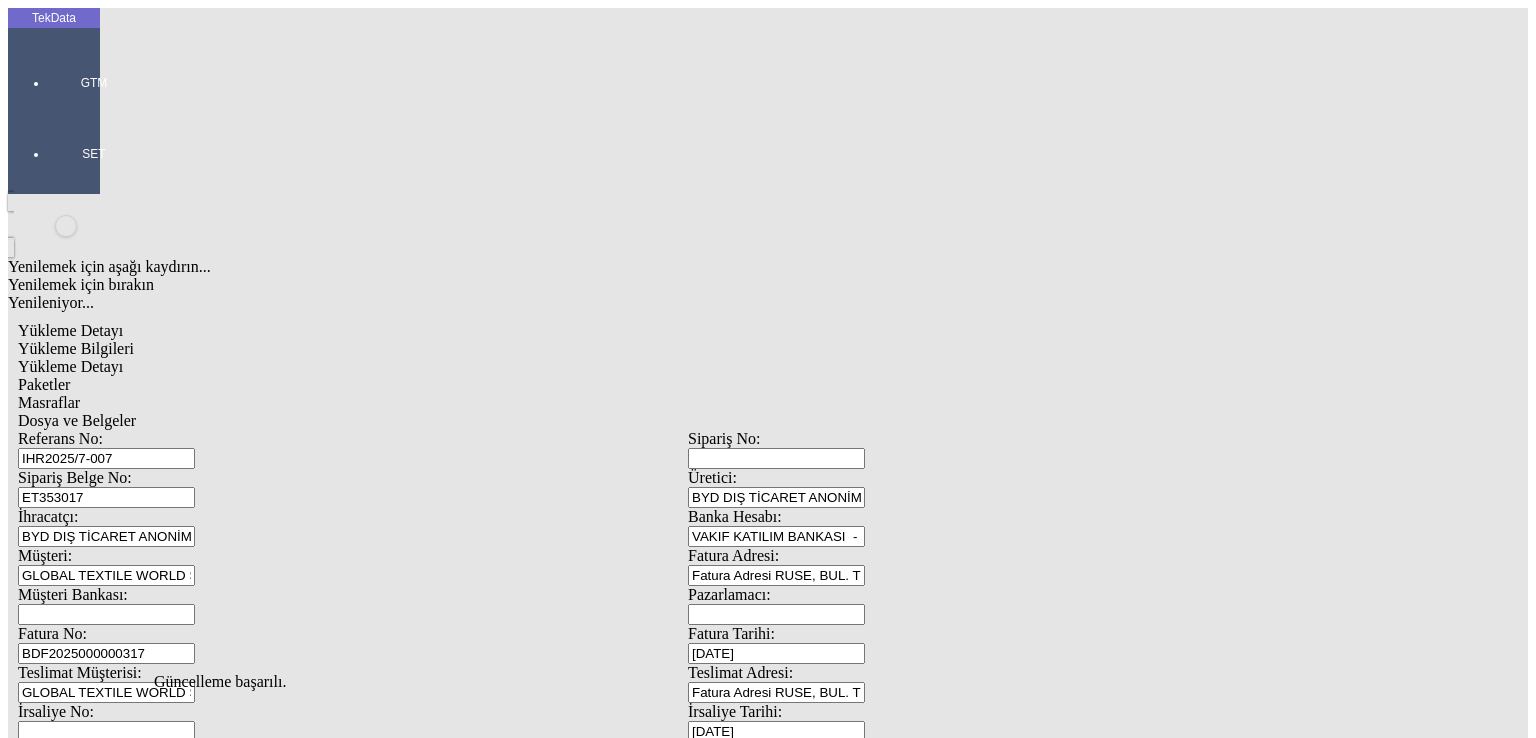 click on "Düzenle" at bounding box center [64, 1507] 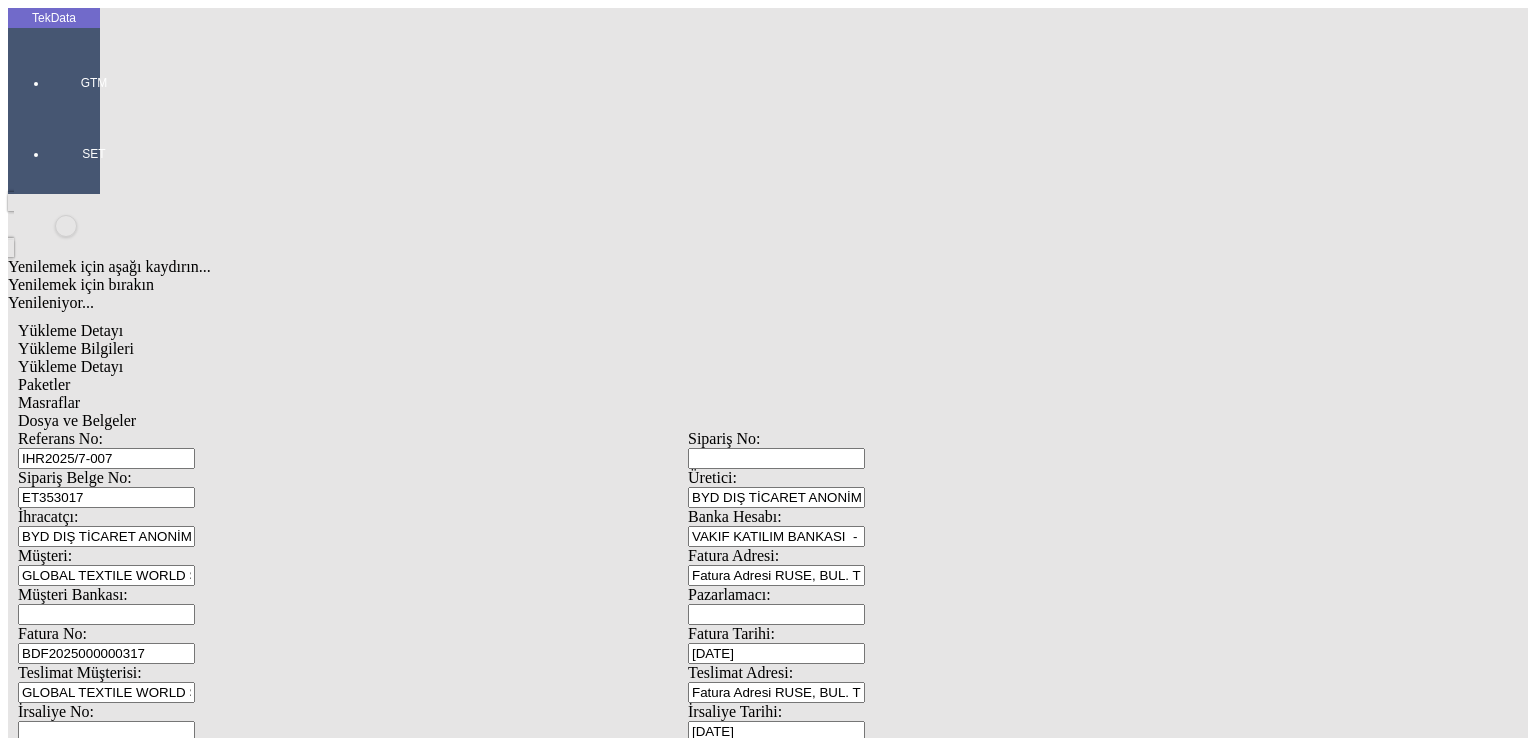 type on "1503" 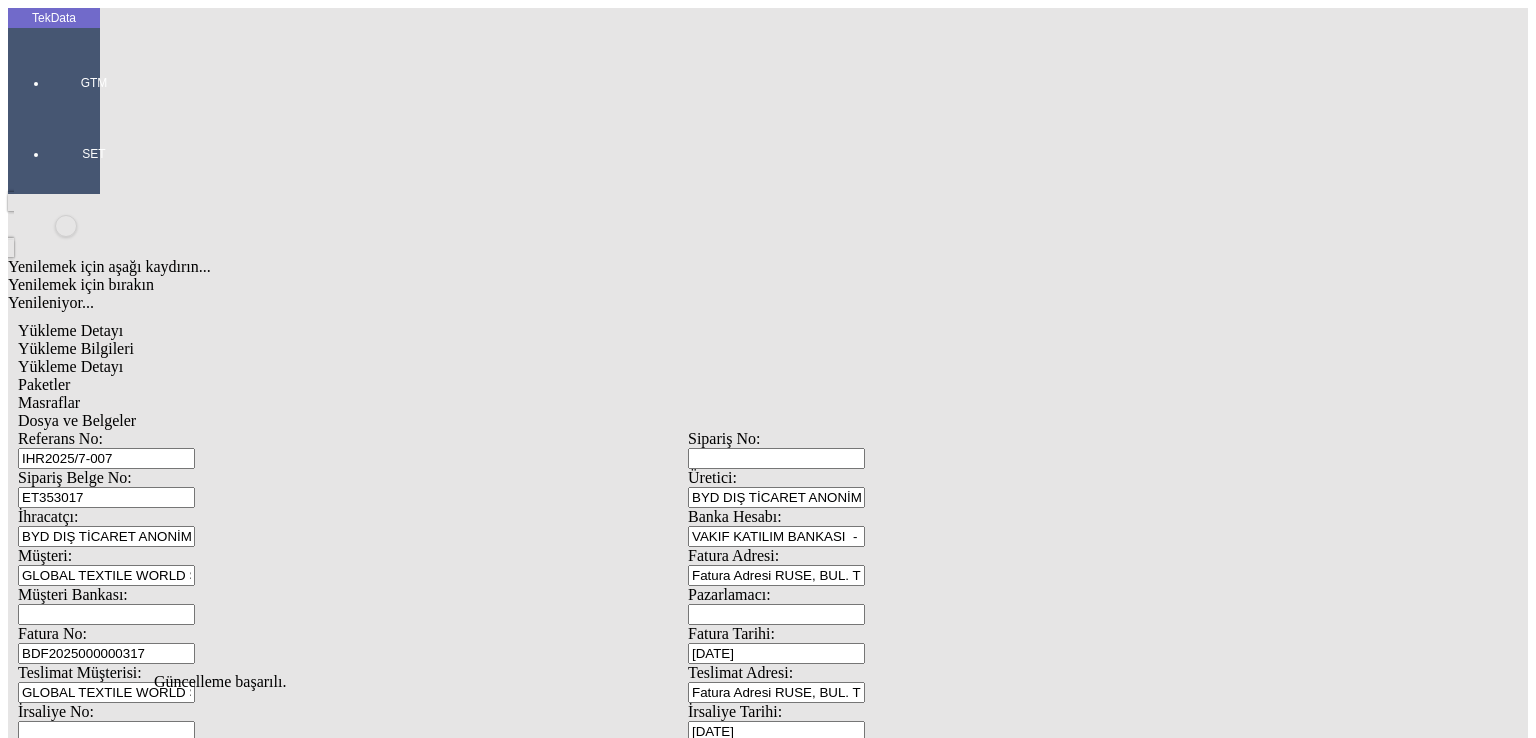 drag, startPoint x: 578, startPoint y: 89, endPoint x: 645, endPoint y: 105, distance: 68.88396 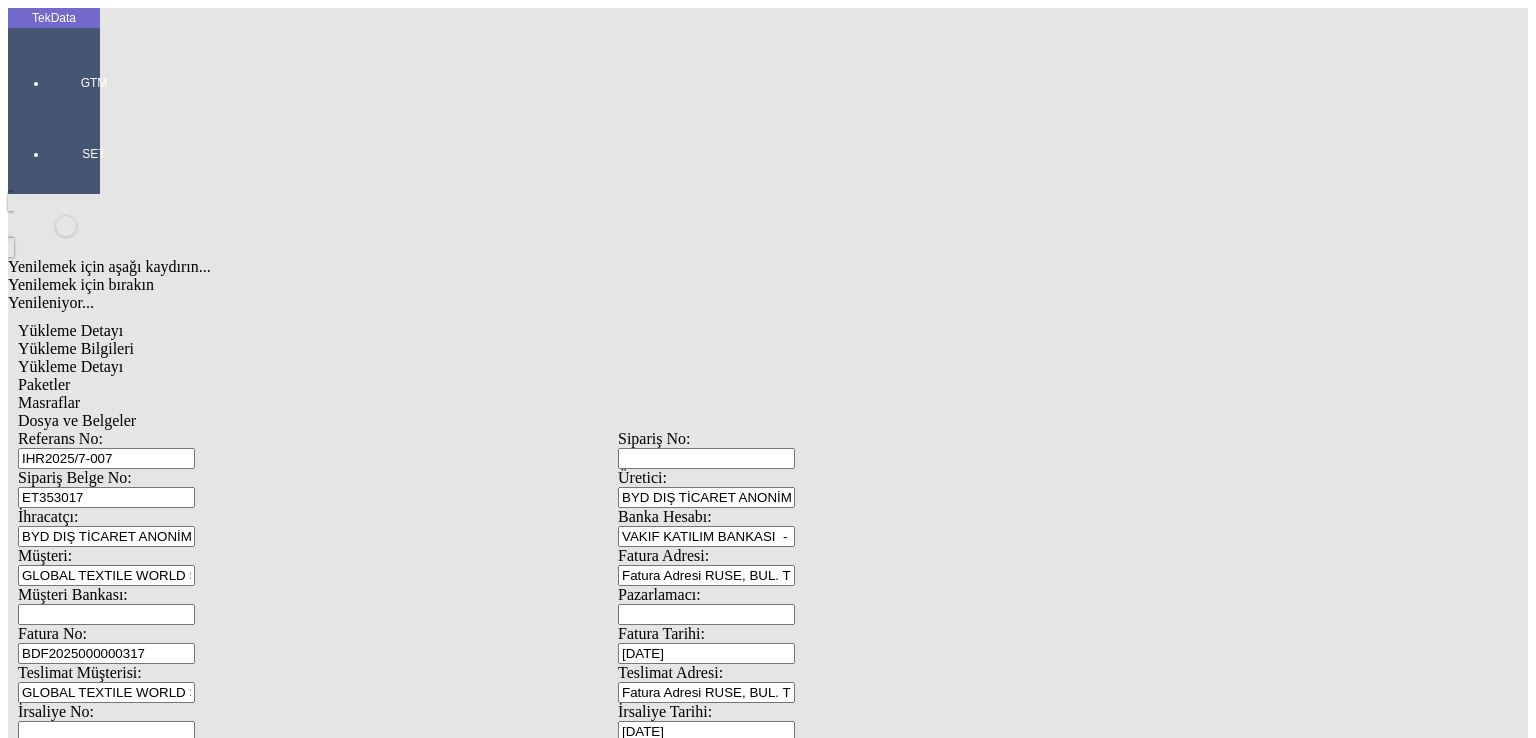click on "Dosya ve Belgeler" 